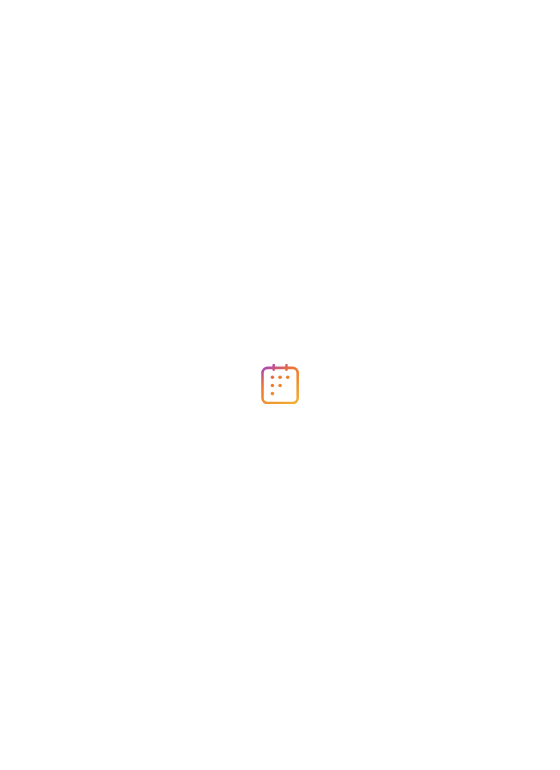scroll, scrollTop: 0, scrollLeft: 0, axis: both 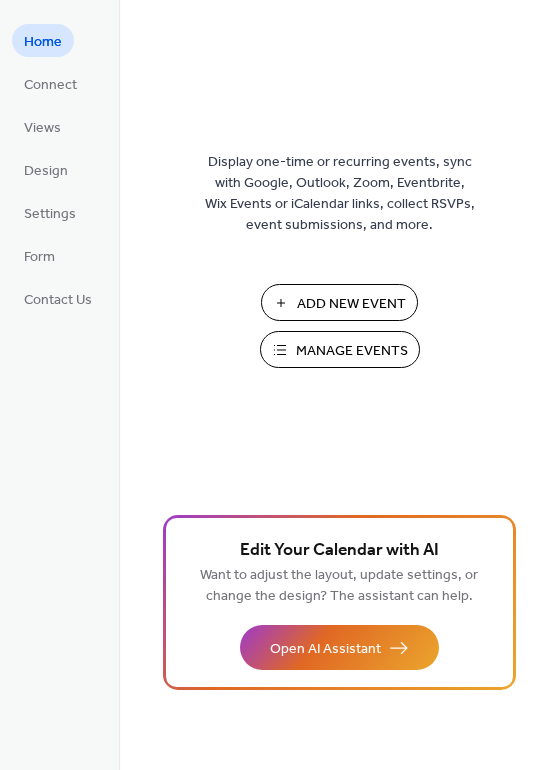 click on "Add New Event" at bounding box center [351, 304] 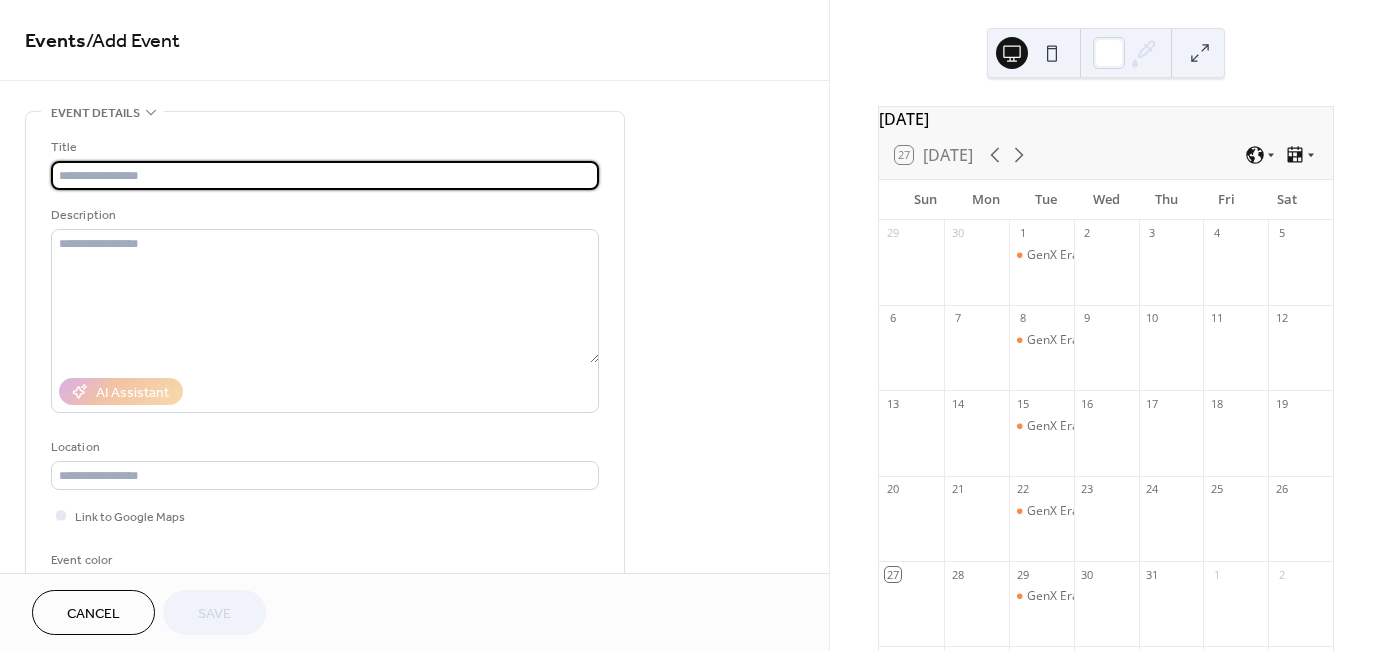scroll, scrollTop: 0, scrollLeft: 0, axis: both 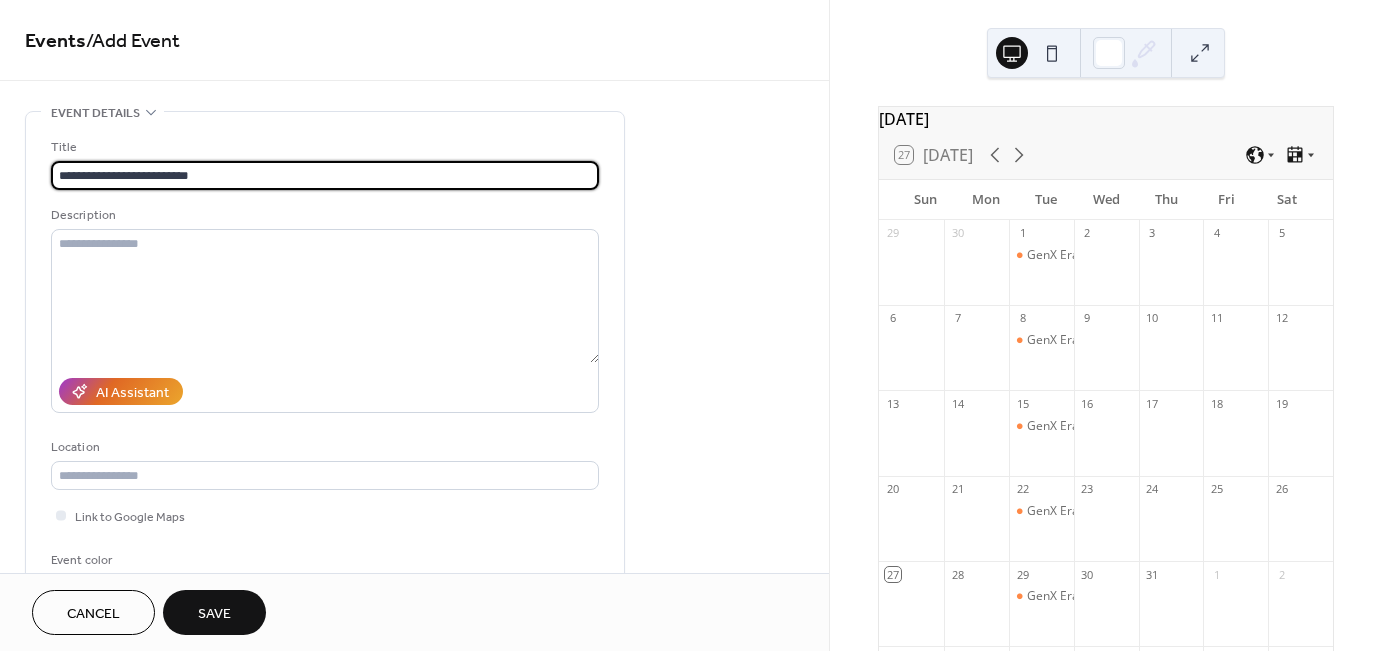 type on "**********" 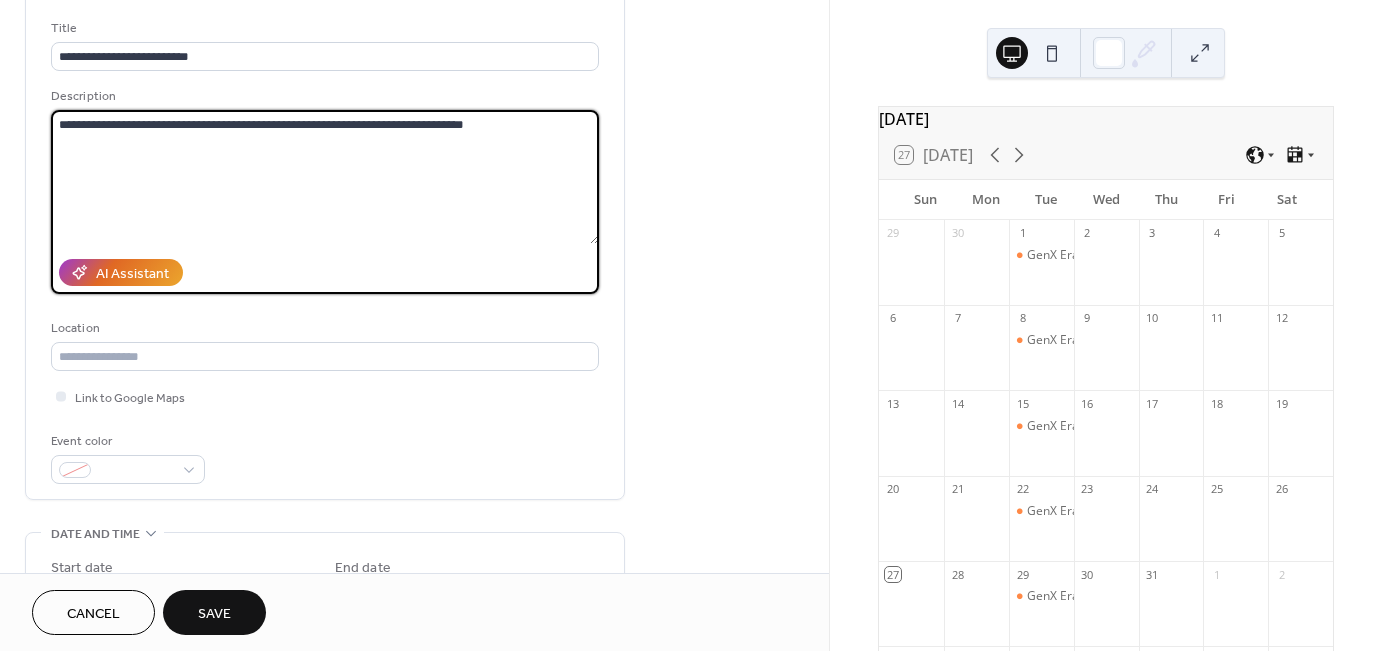 scroll, scrollTop: 120, scrollLeft: 0, axis: vertical 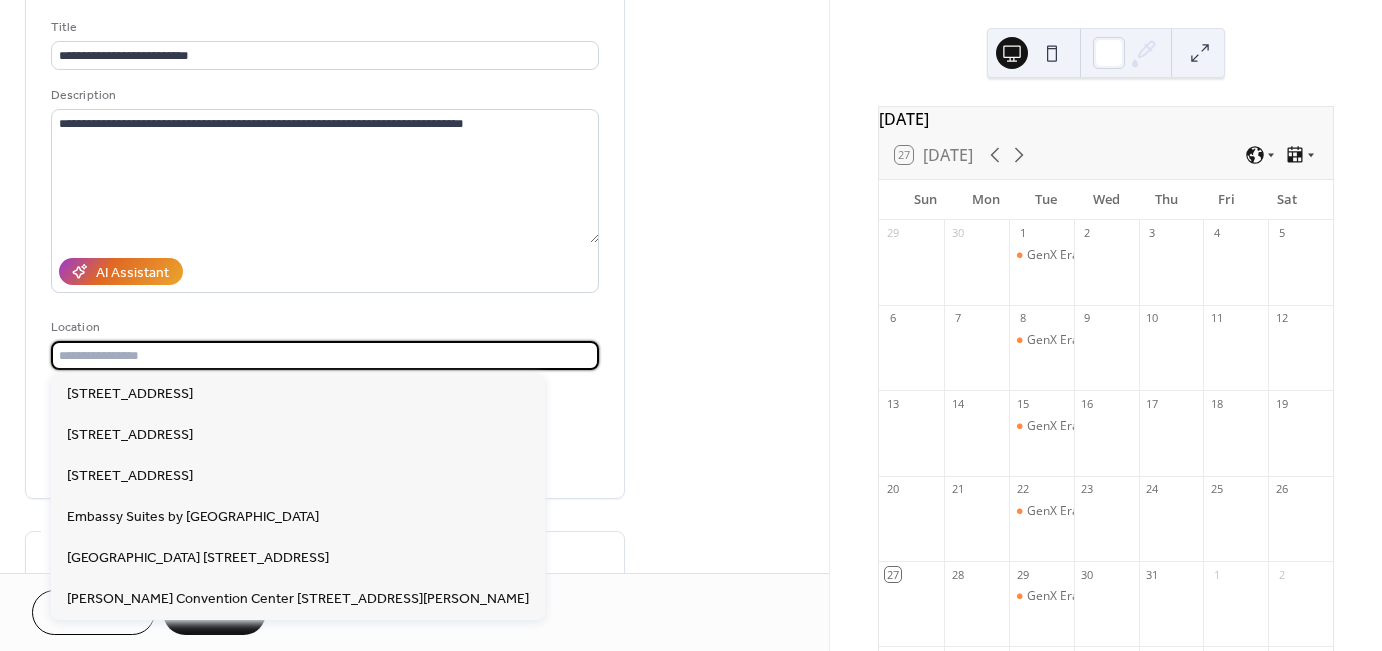click at bounding box center [325, 355] 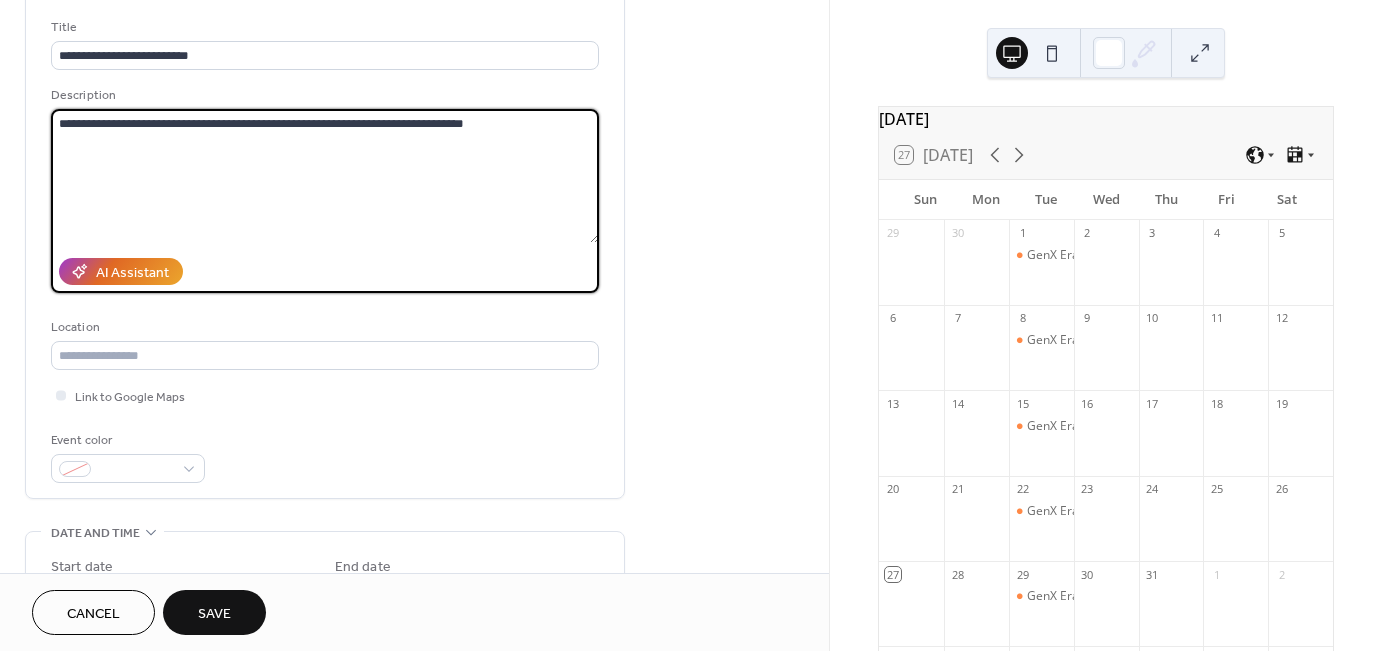 click on "**********" at bounding box center (325, 176) 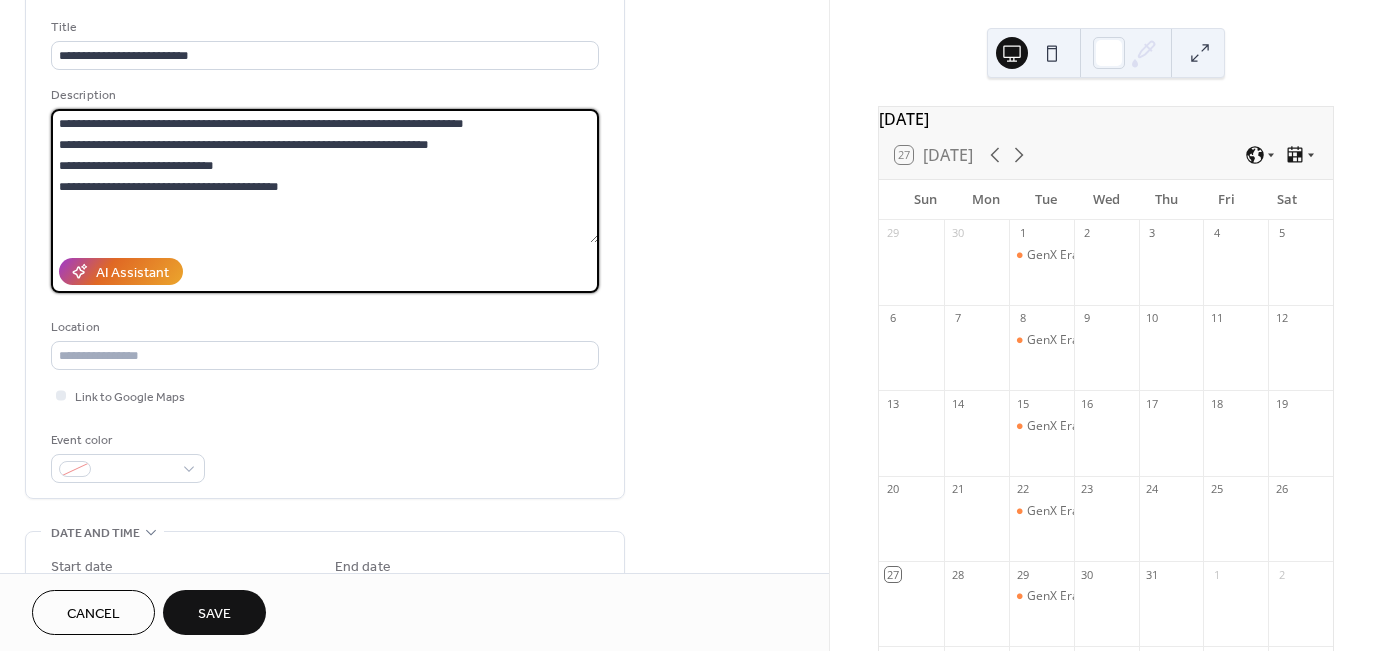 type on "**********" 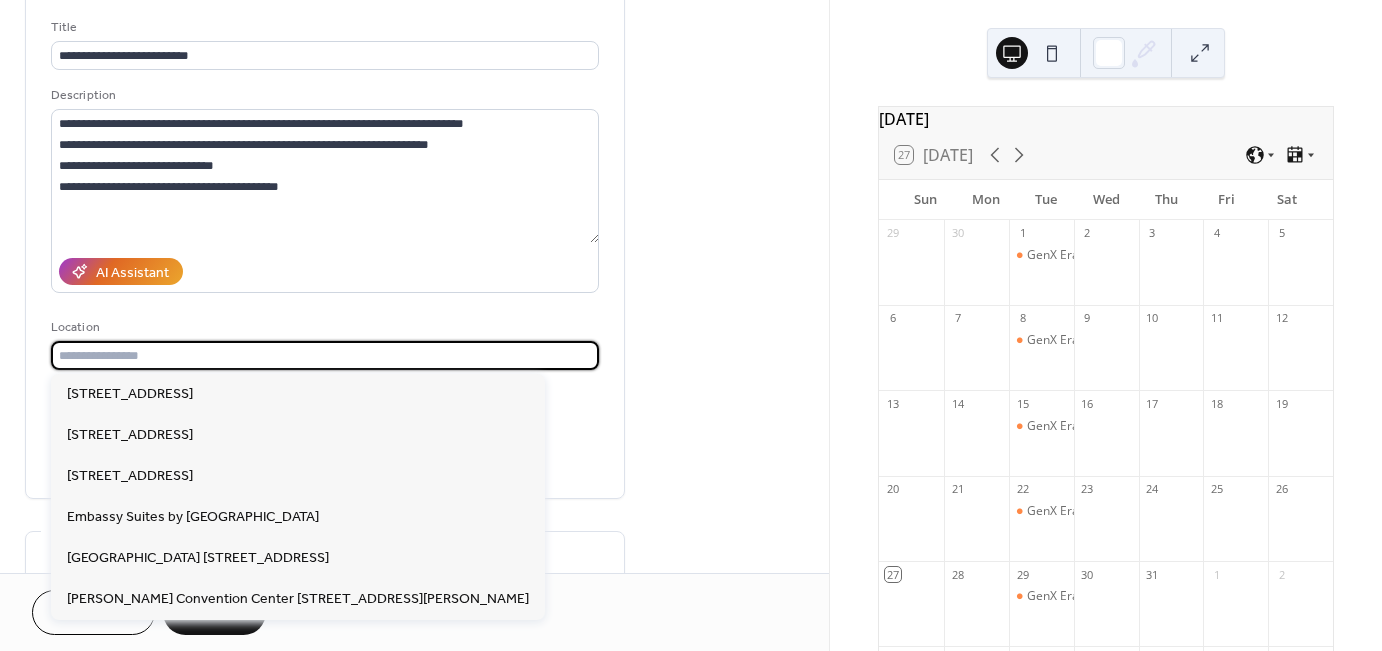 click at bounding box center (325, 355) 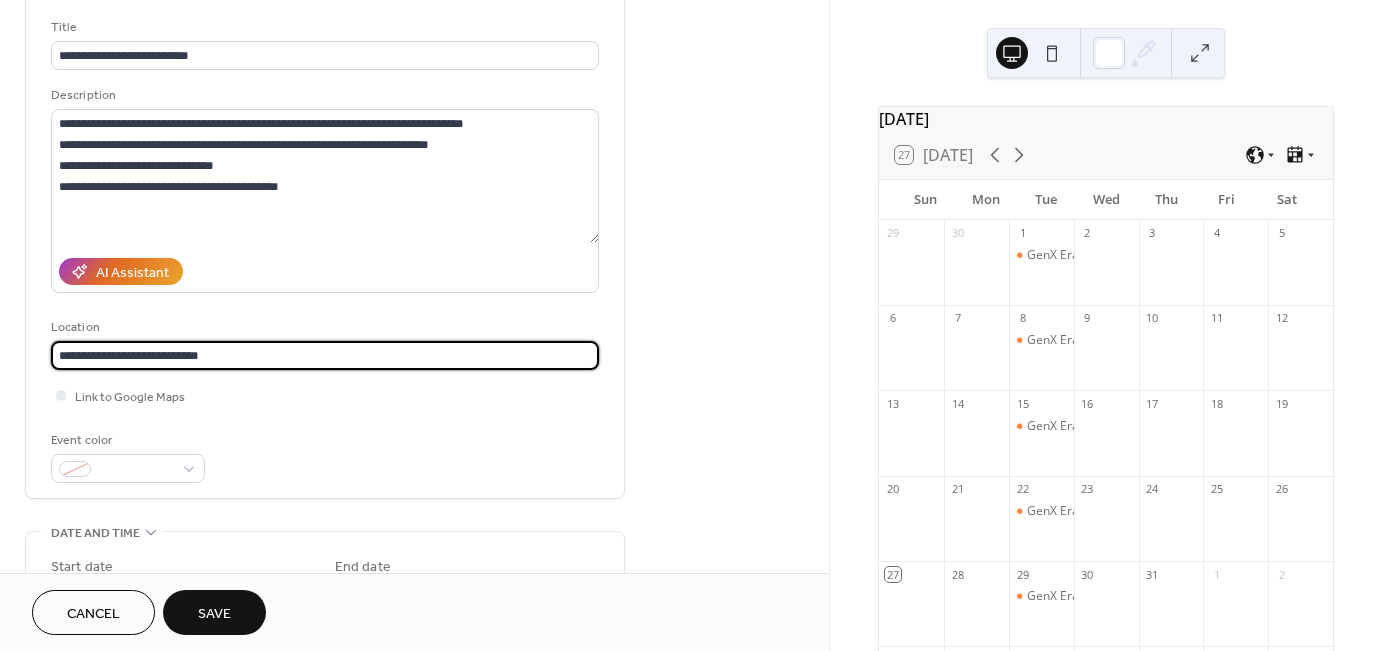 paste on "**********" 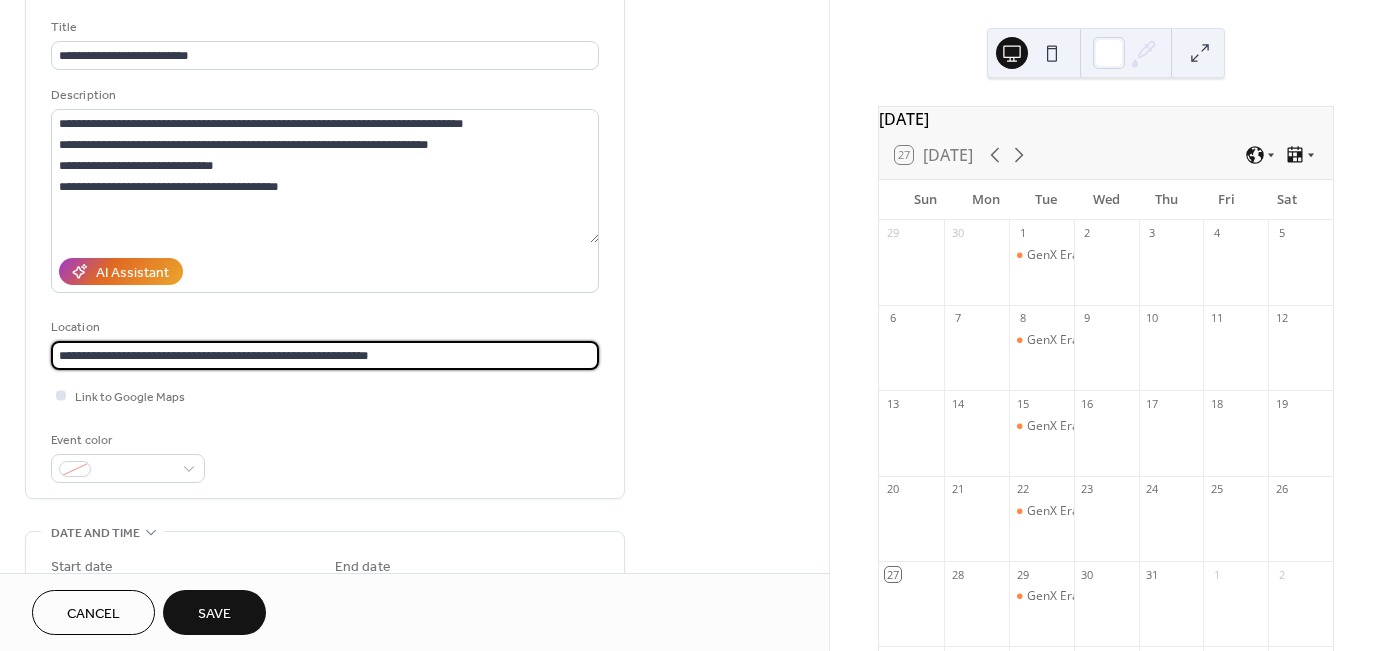 type on "**********" 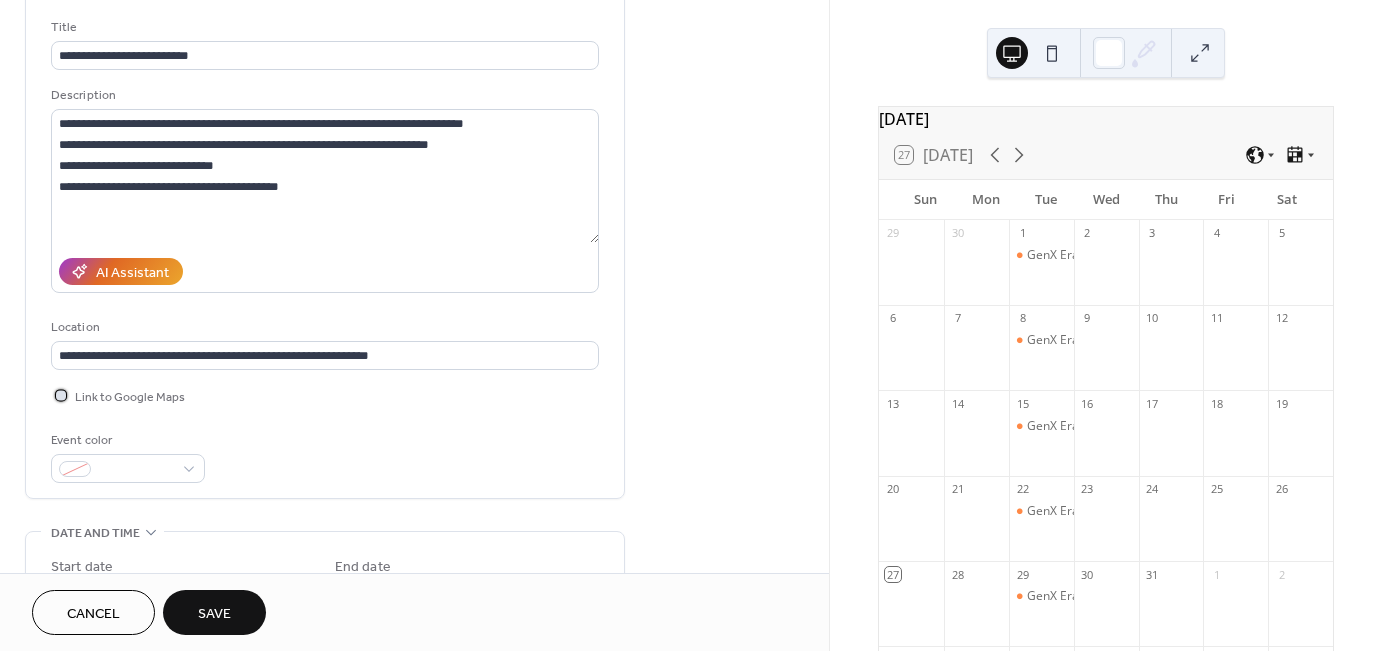click at bounding box center (61, 395) 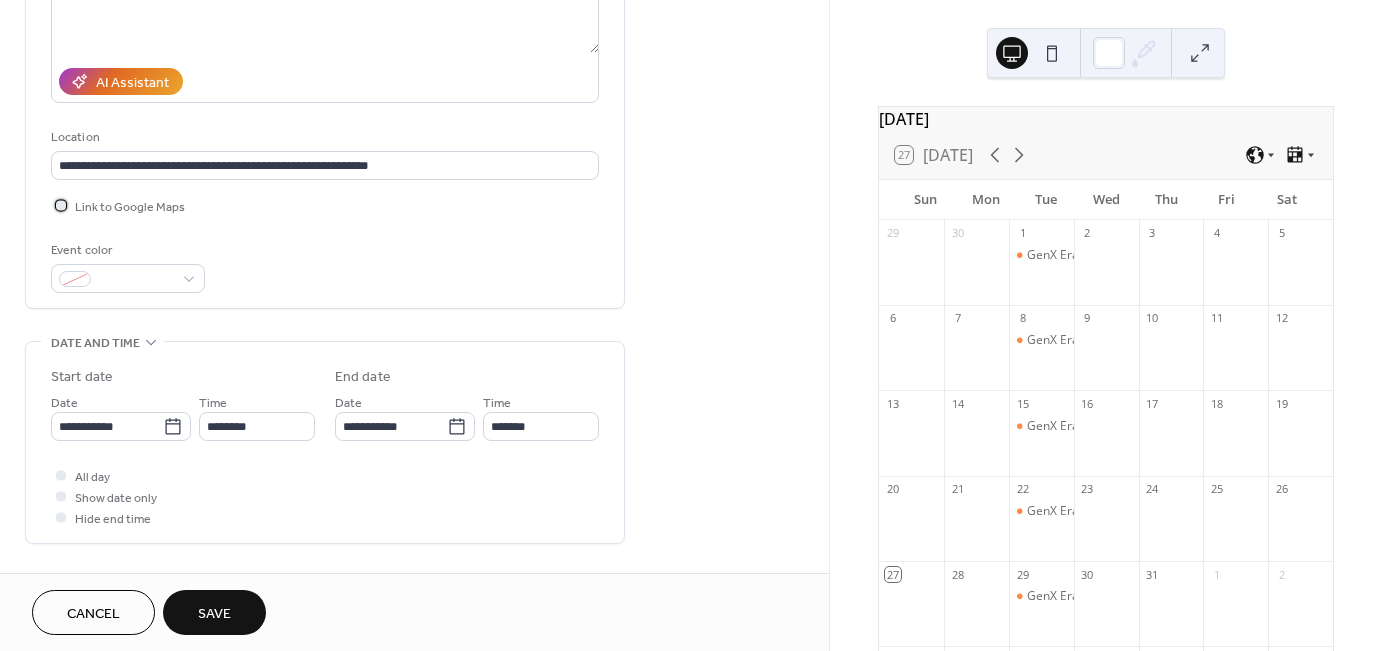scroll, scrollTop: 311, scrollLeft: 0, axis: vertical 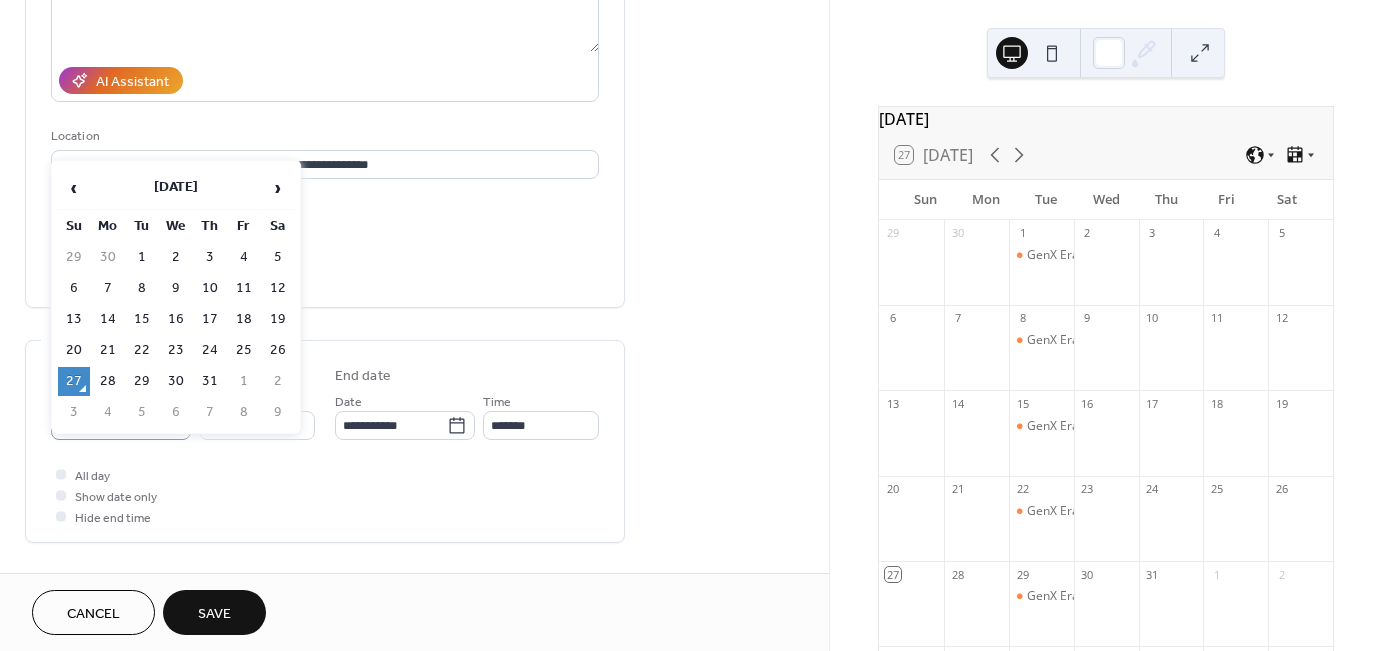 click on "**********" at bounding box center (121, 425) 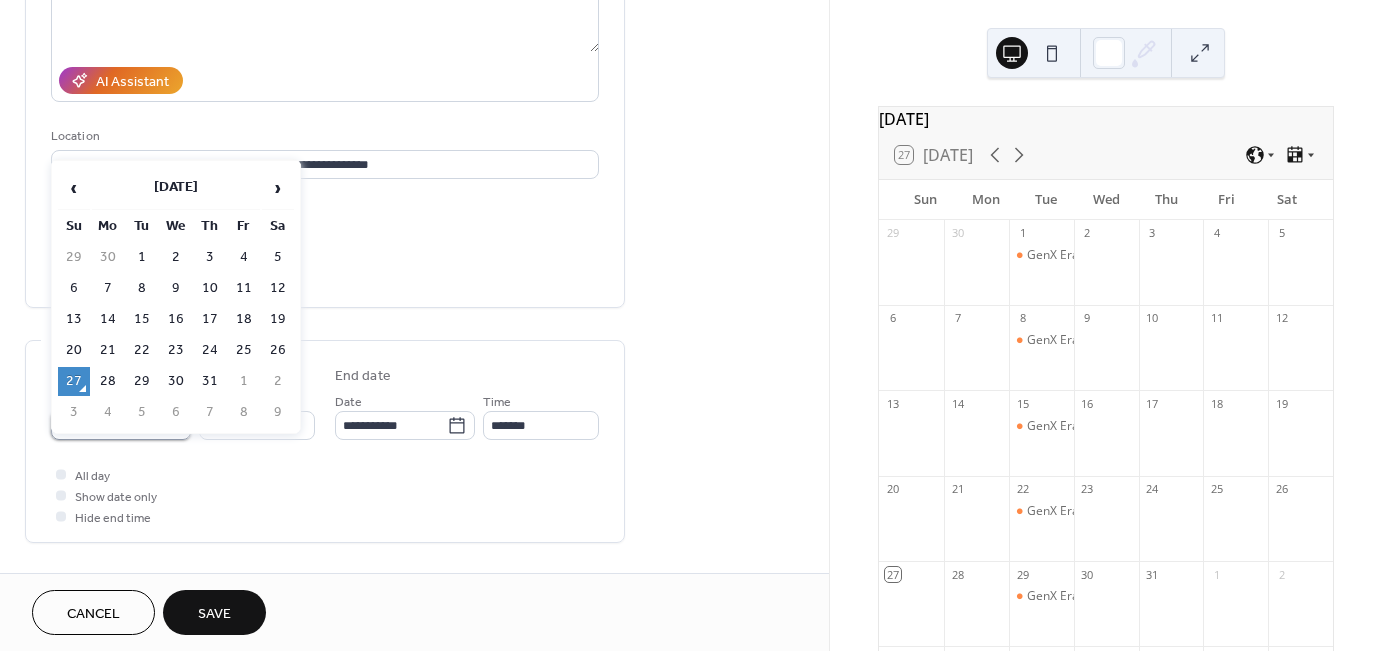 click on "**********" at bounding box center [107, 425] 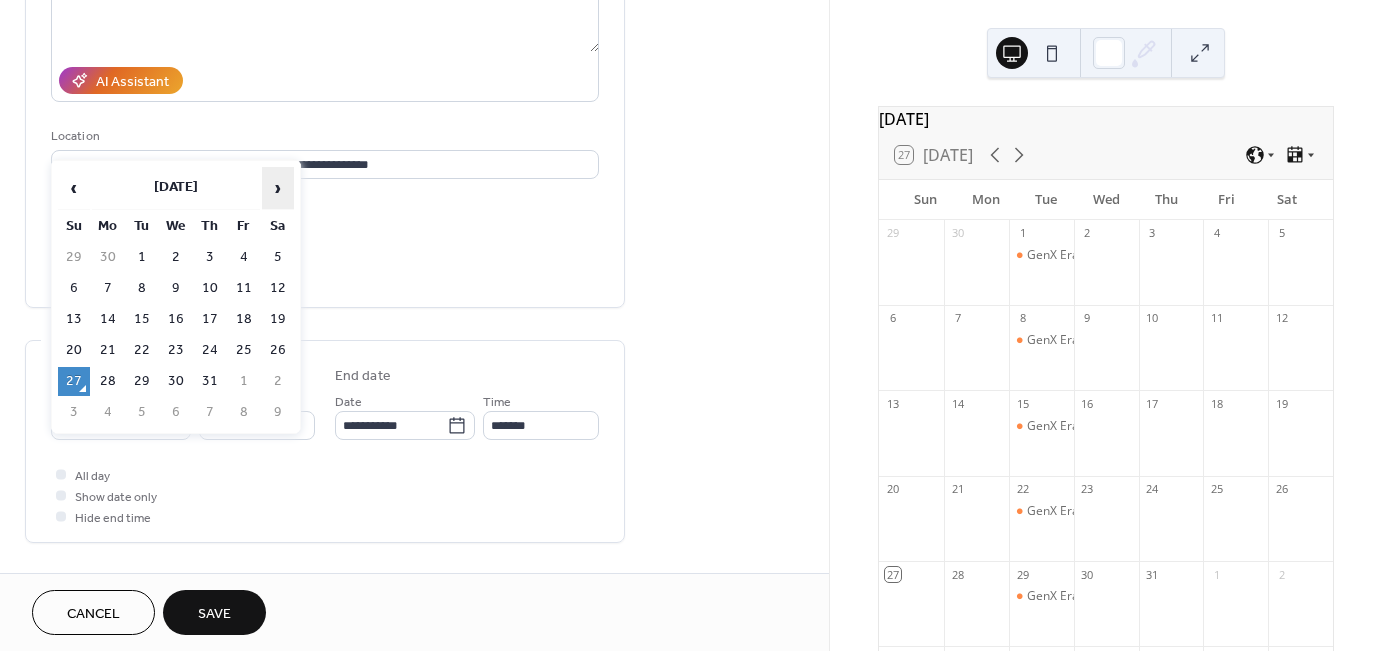 click on "›" at bounding box center [278, 188] 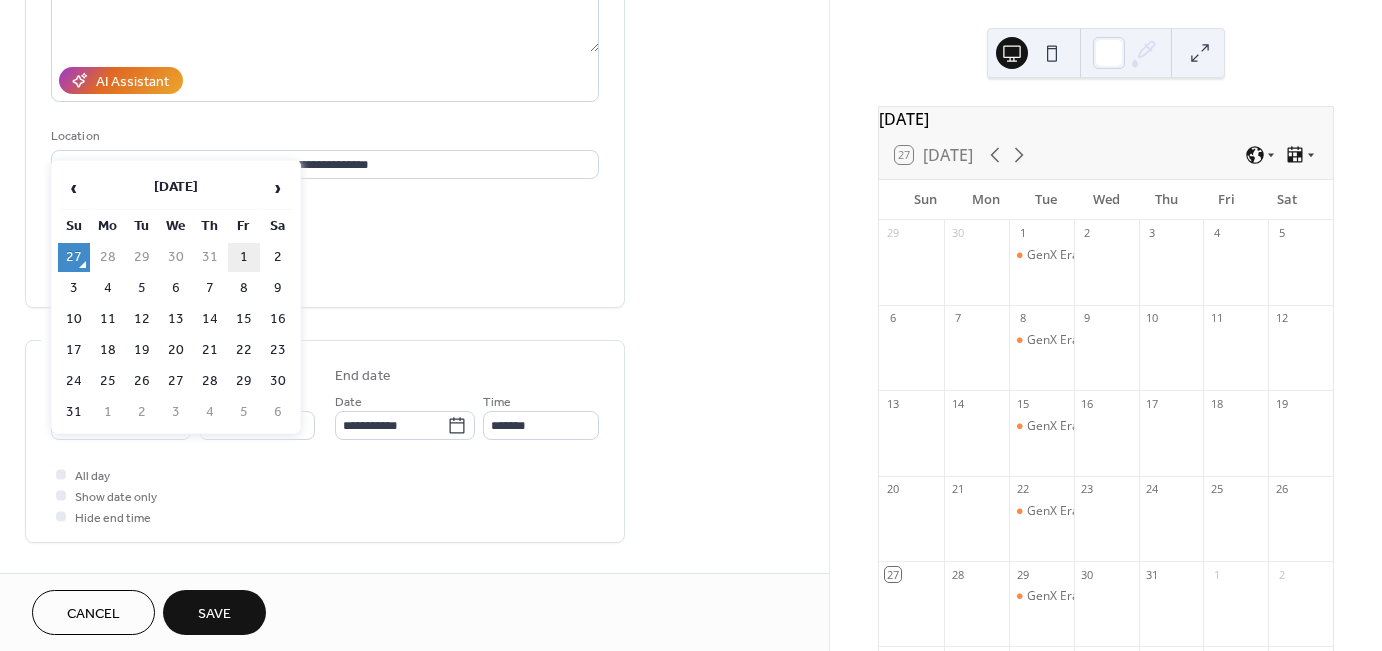 click on "1" at bounding box center [244, 257] 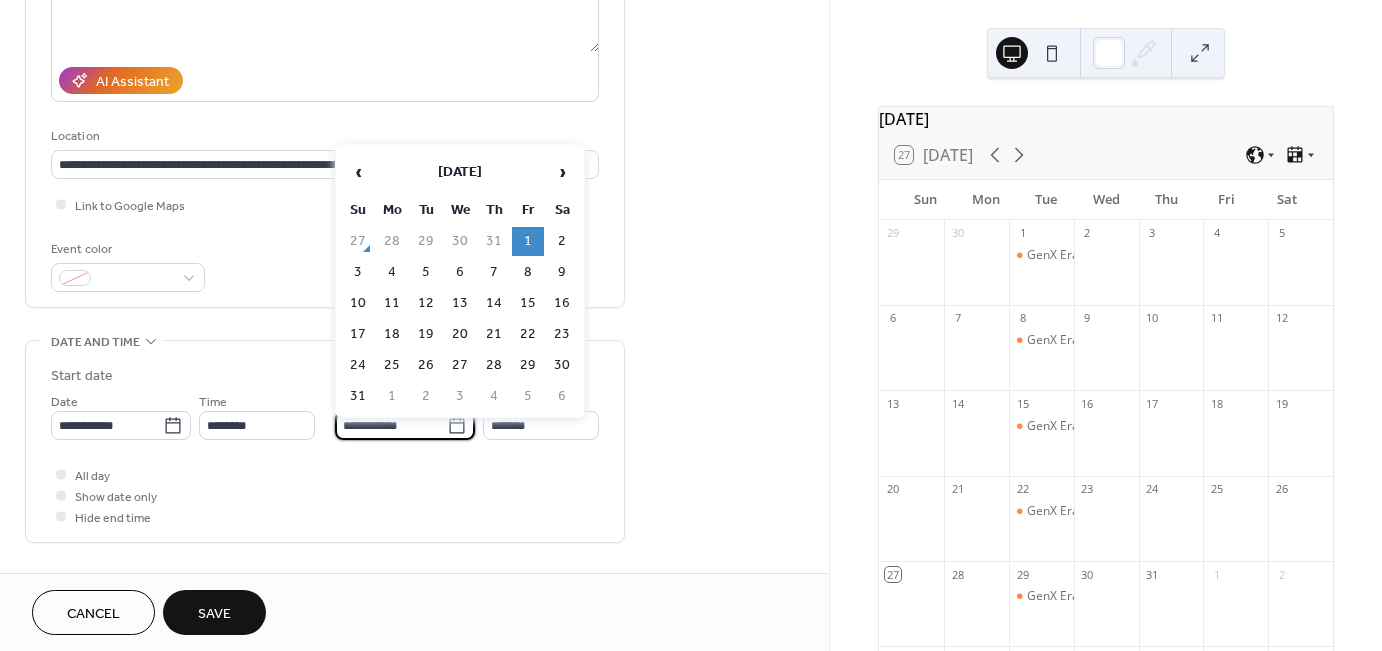 click on "**********" at bounding box center (391, 425) 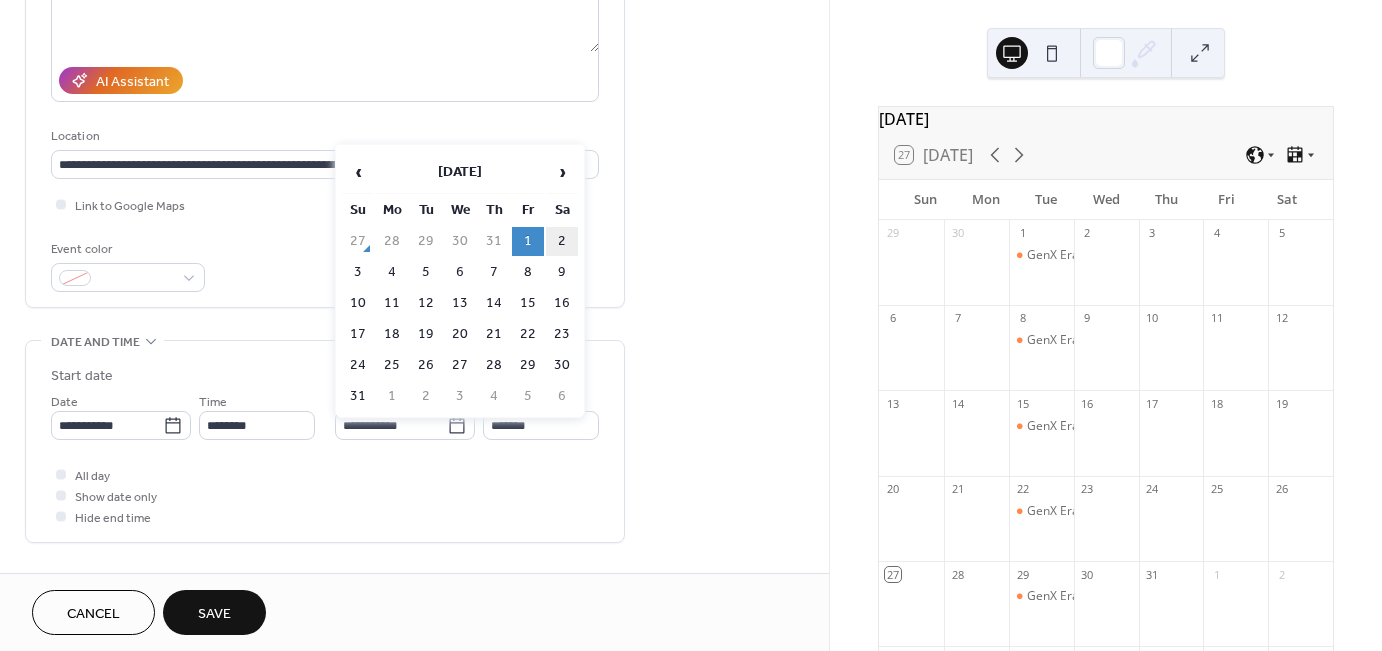 click on "2" at bounding box center [562, 241] 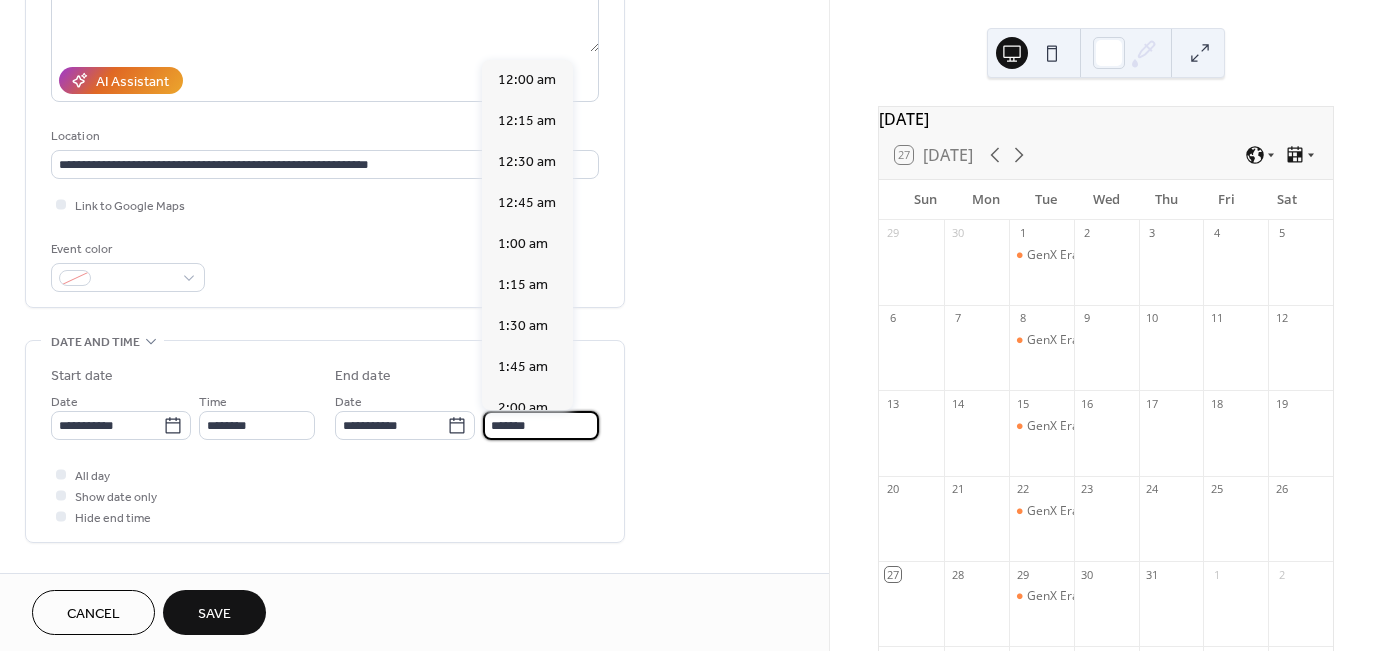click on "*******" at bounding box center [541, 425] 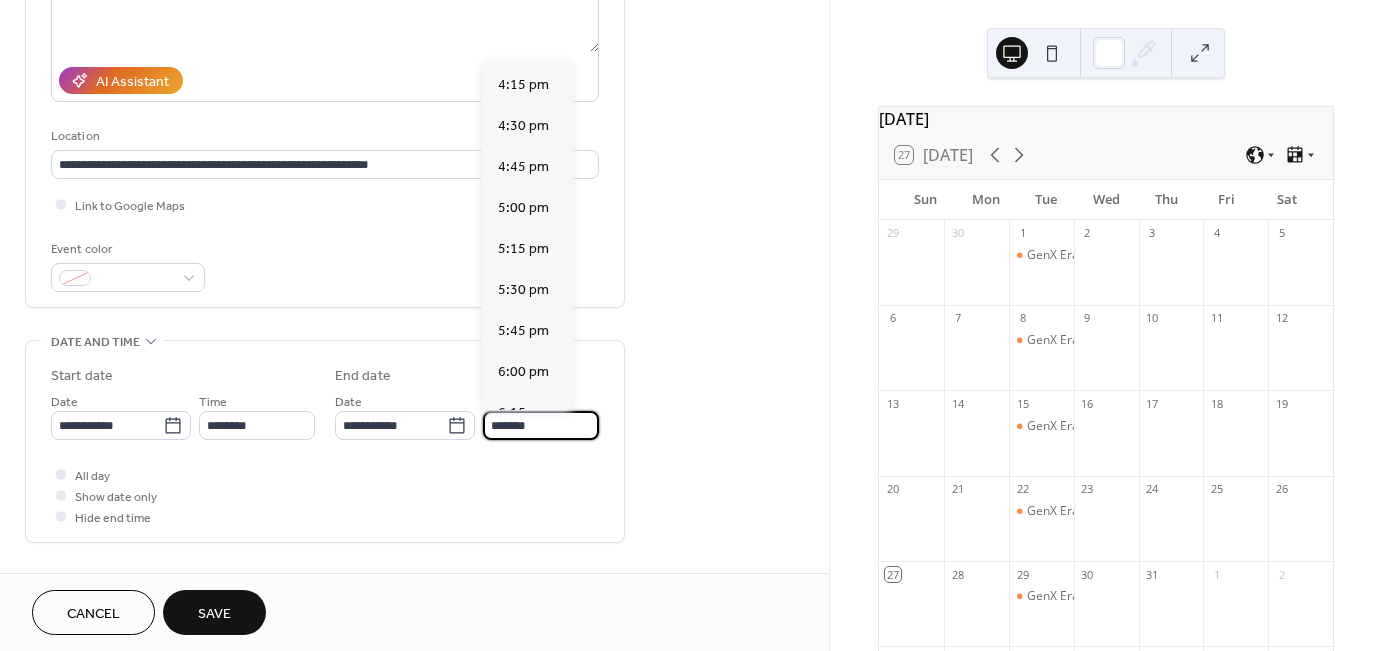 scroll, scrollTop: 2662, scrollLeft: 0, axis: vertical 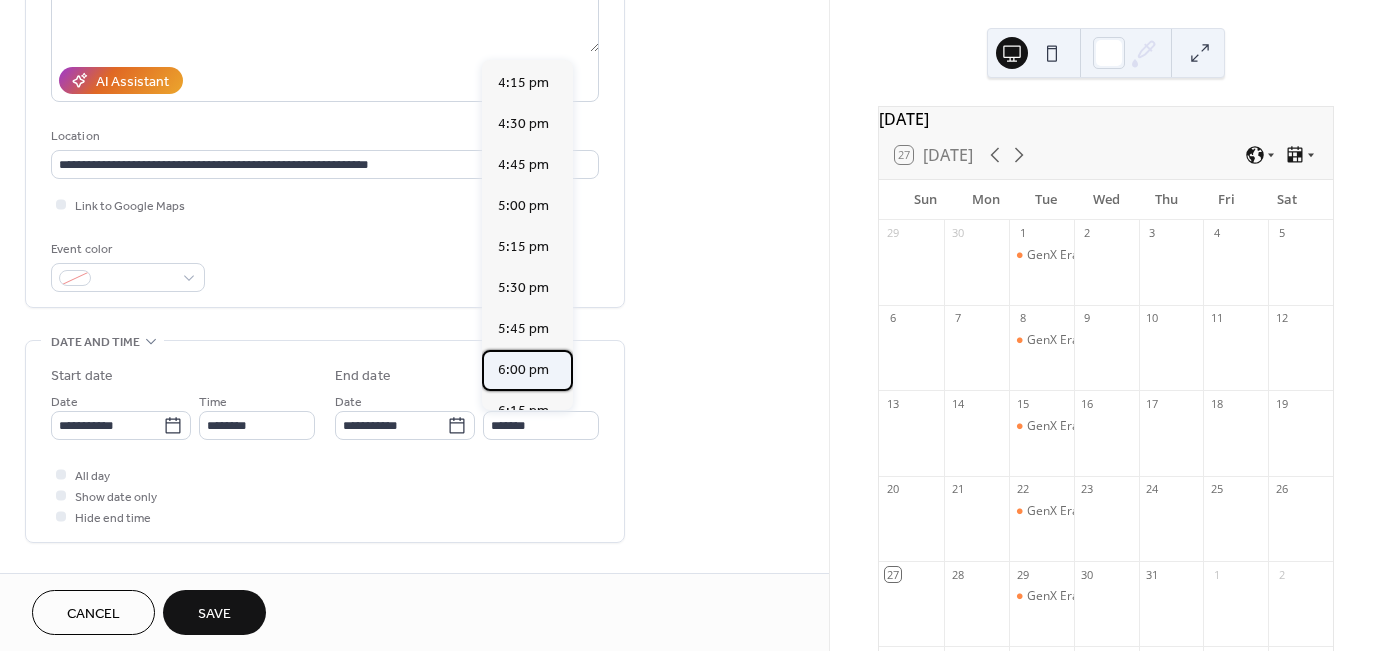 click on "6:00 pm" at bounding box center [523, 370] 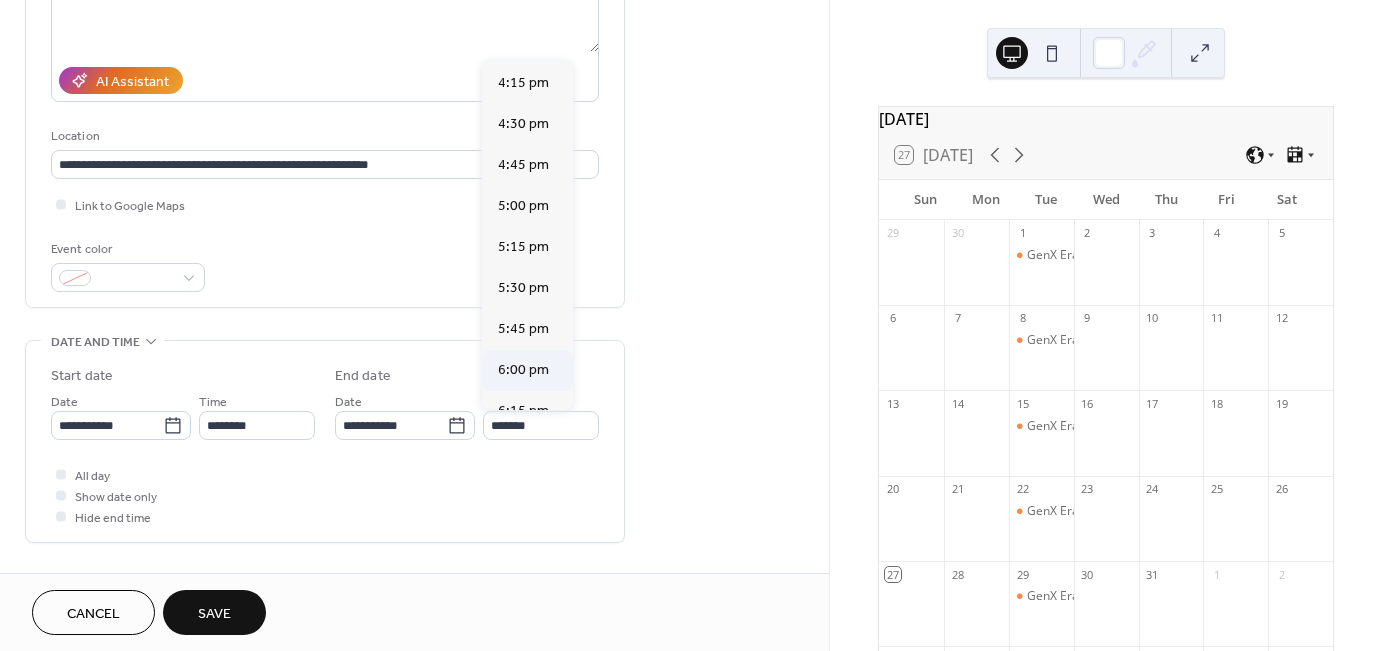 type on "*******" 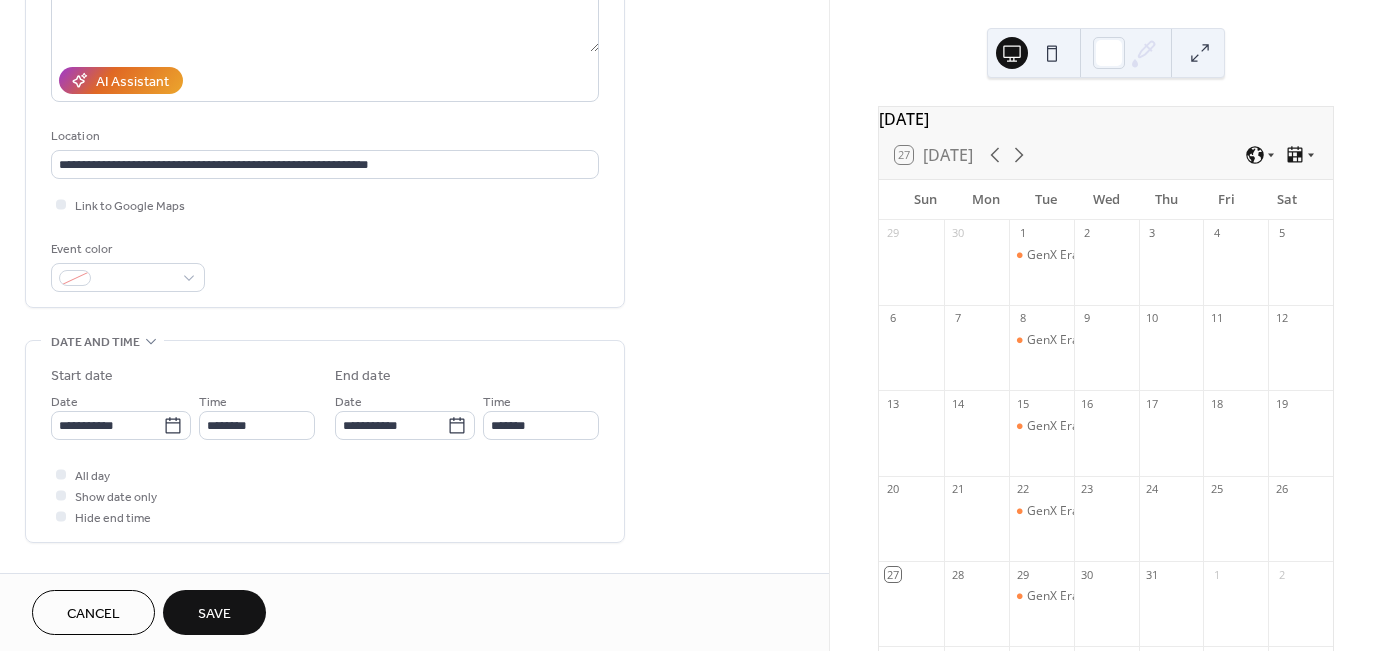 click on "**********" at bounding box center [325, 446] 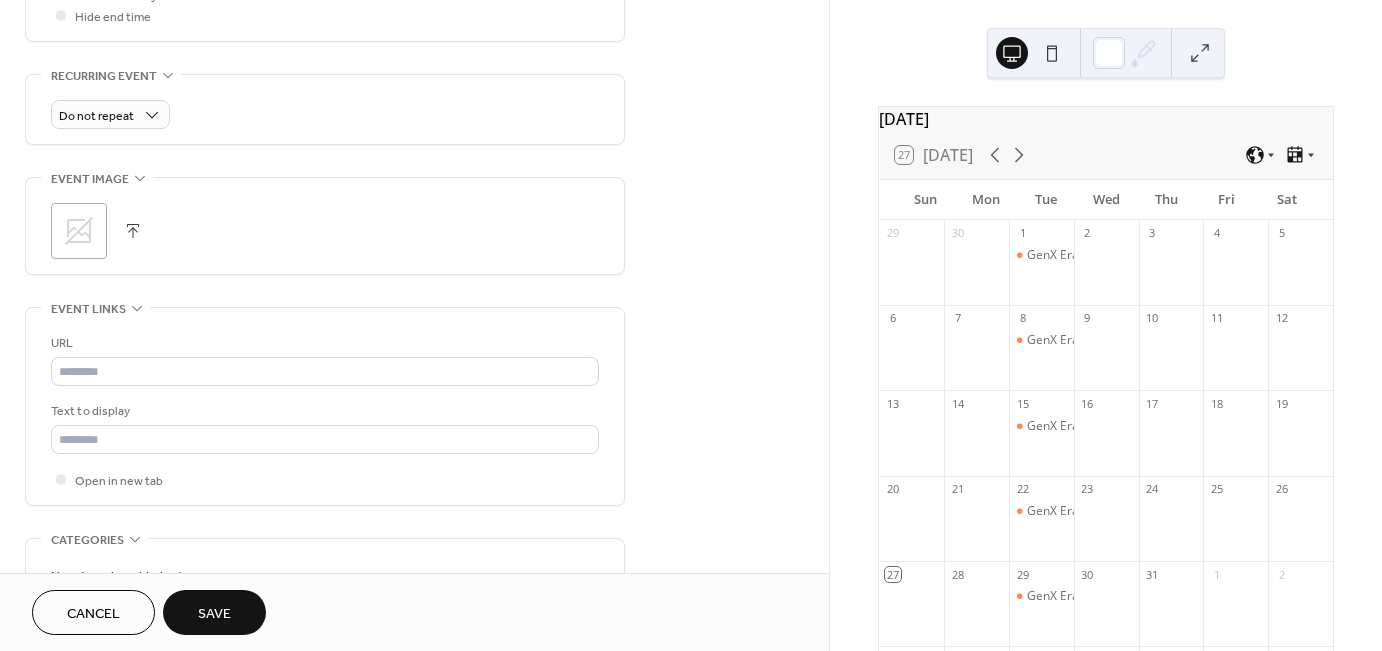 scroll, scrollTop: 816, scrollLeft: 0, axis: vertical 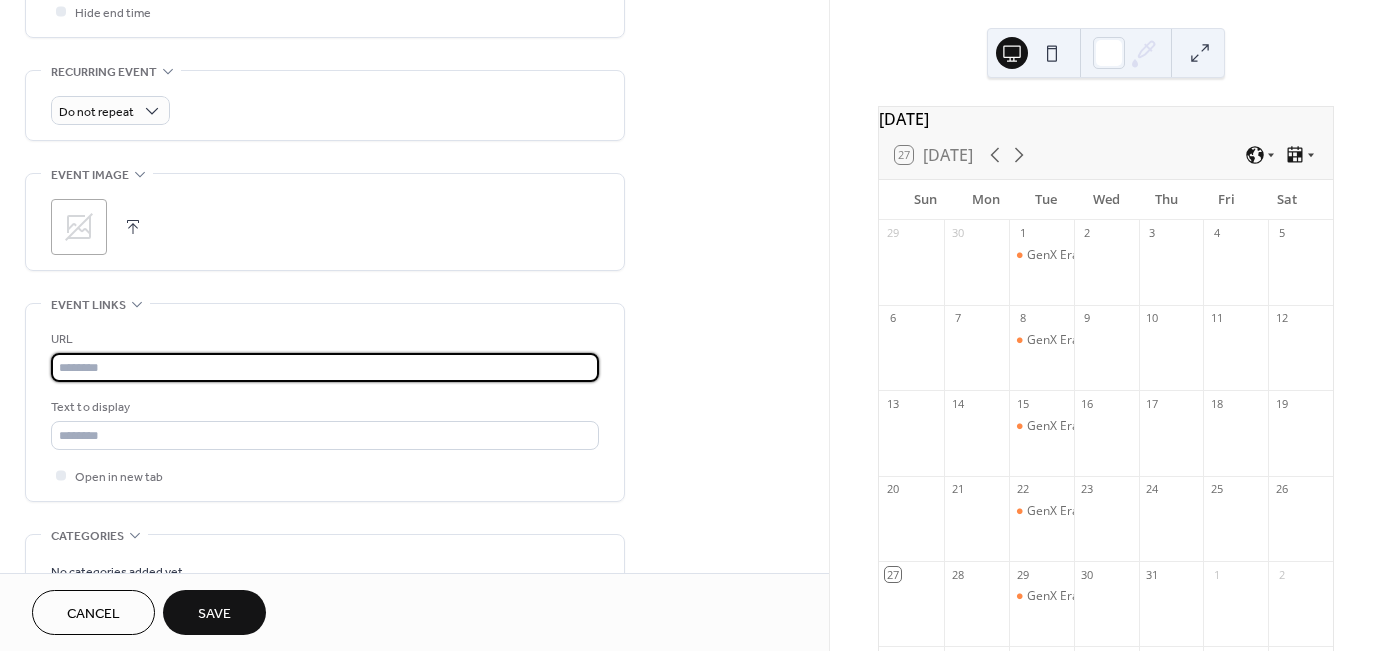 click at bounding box center [325, 367] 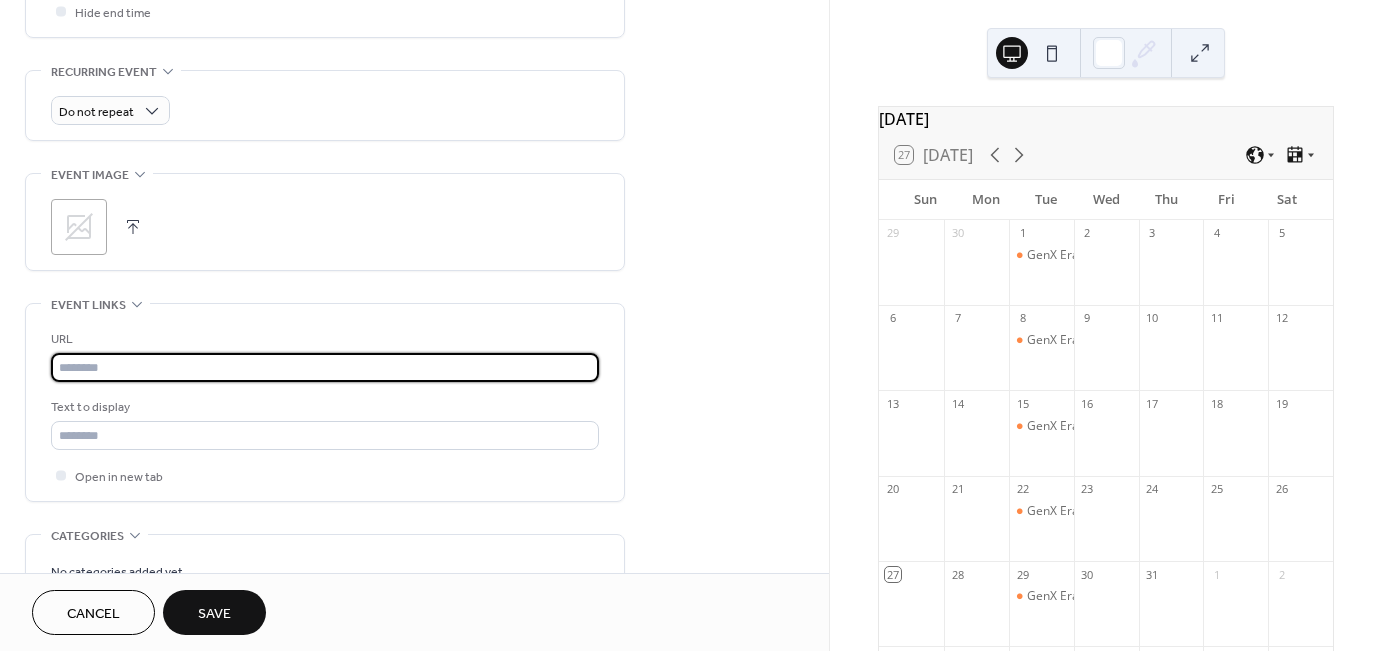 paste on "**********" 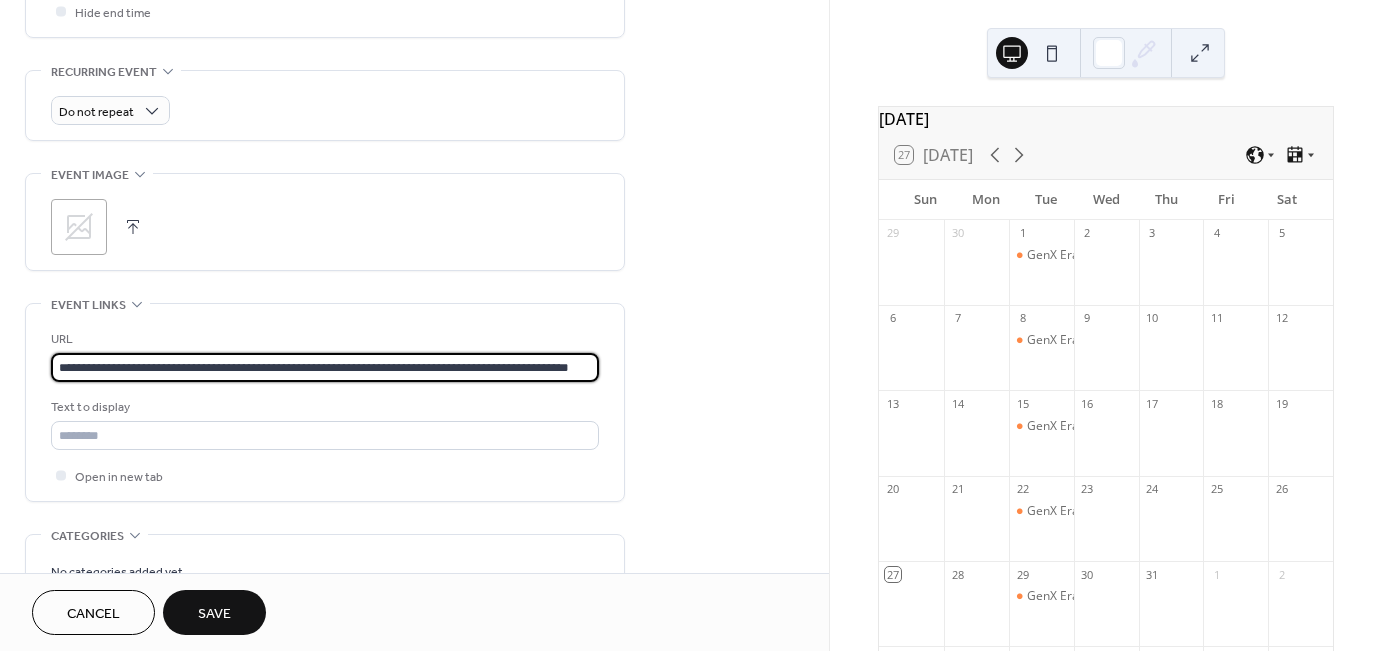 scroll, scrollTop: 0, scrollLeft: 74, axis: horizontal 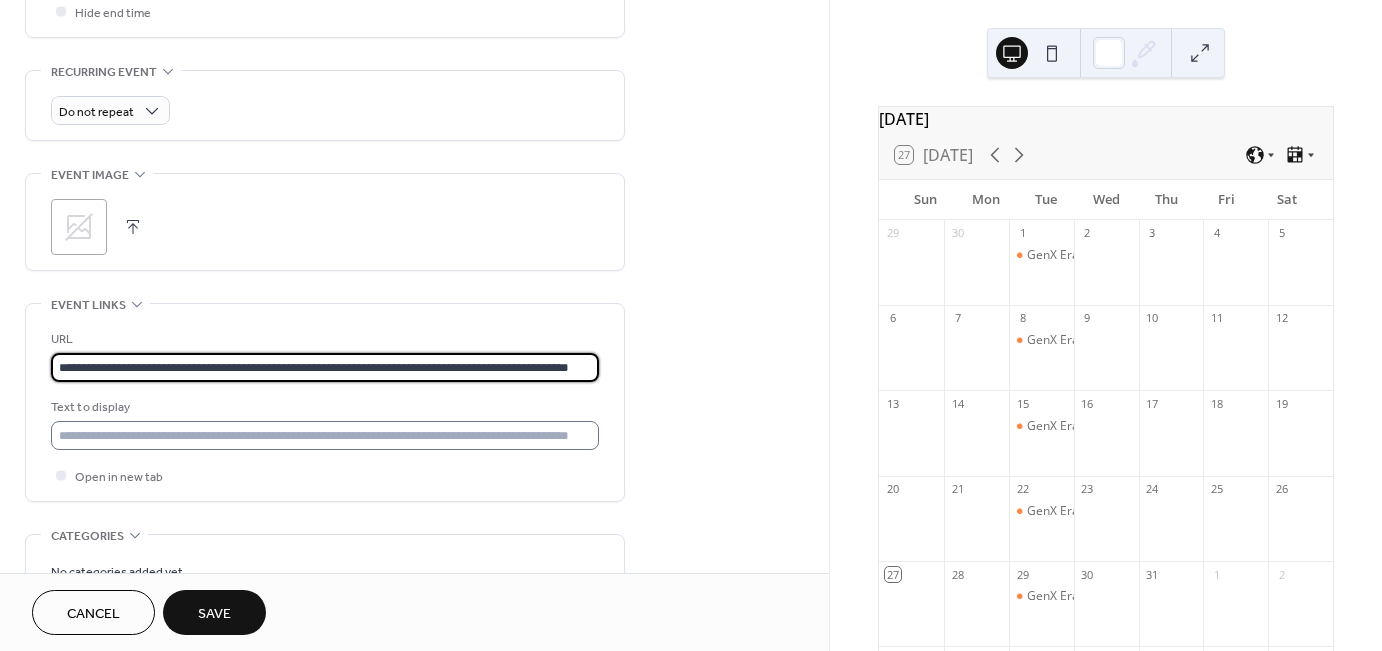 type on "**********" 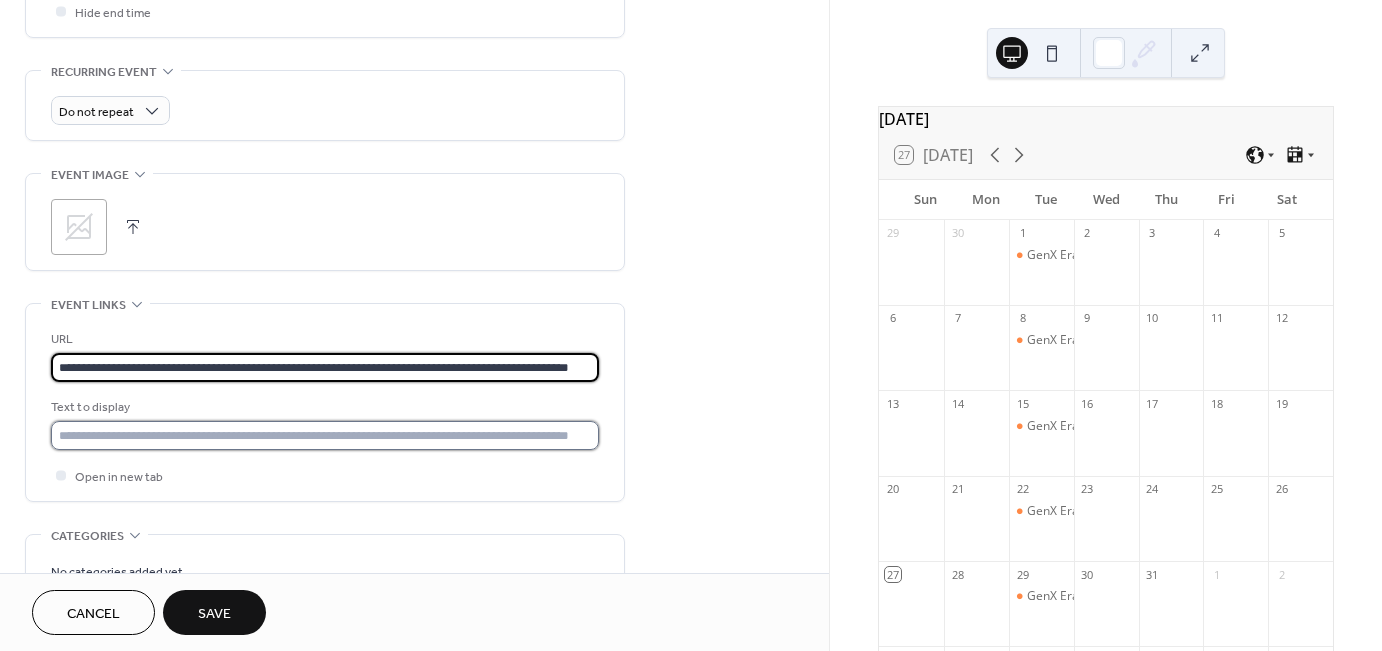 scroll, scrollTop: 0, scrollLeft: 0, axis: both 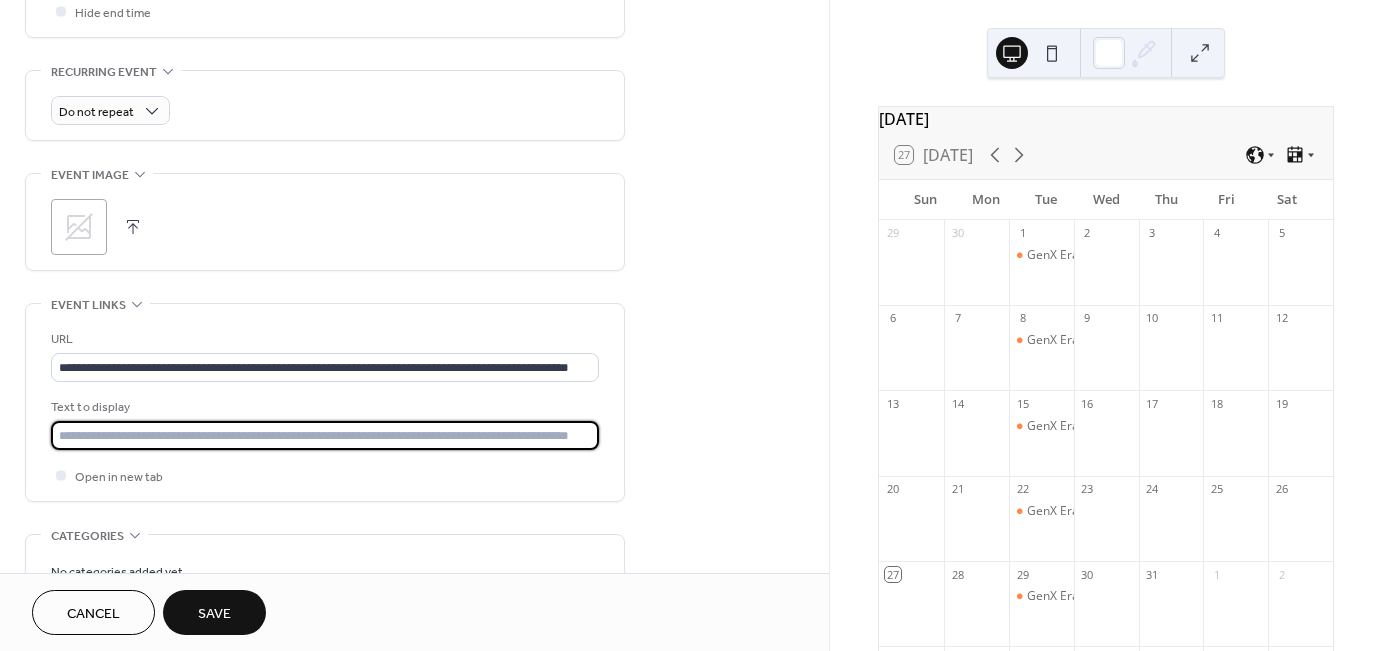 click at bounding box center [325, 435] 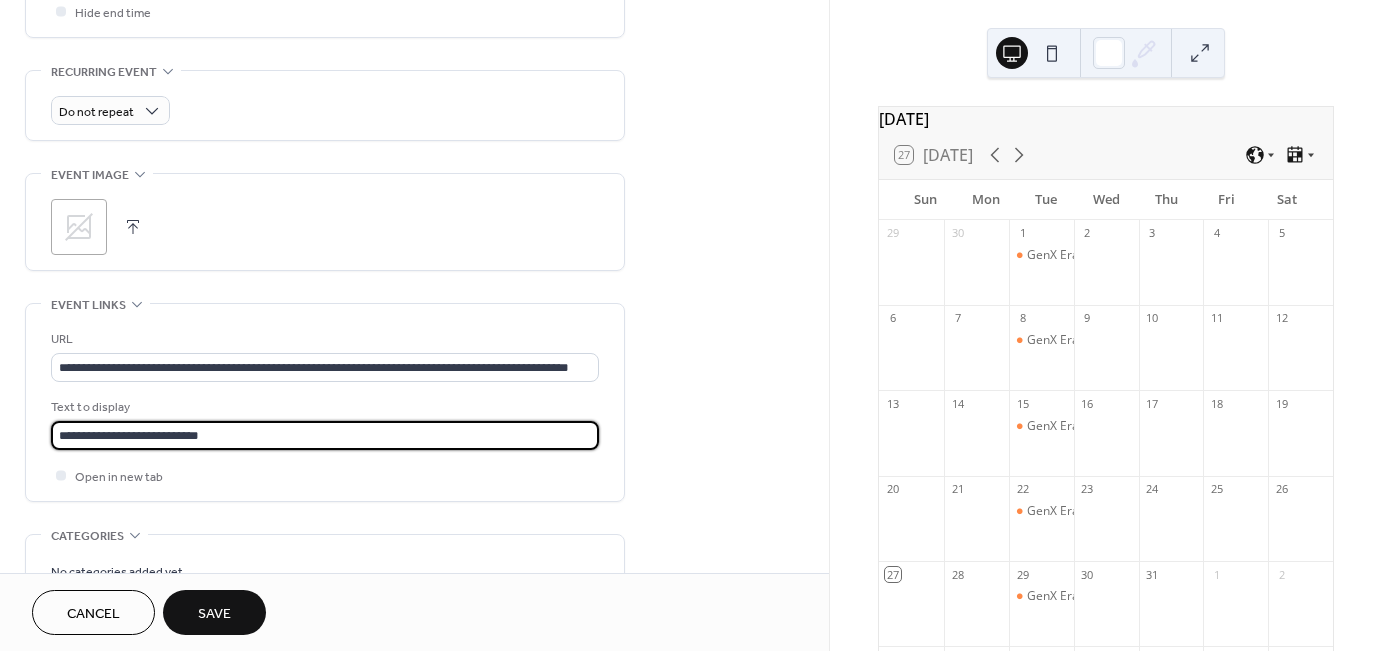 click on "**********" at bounding box center [325, 435] 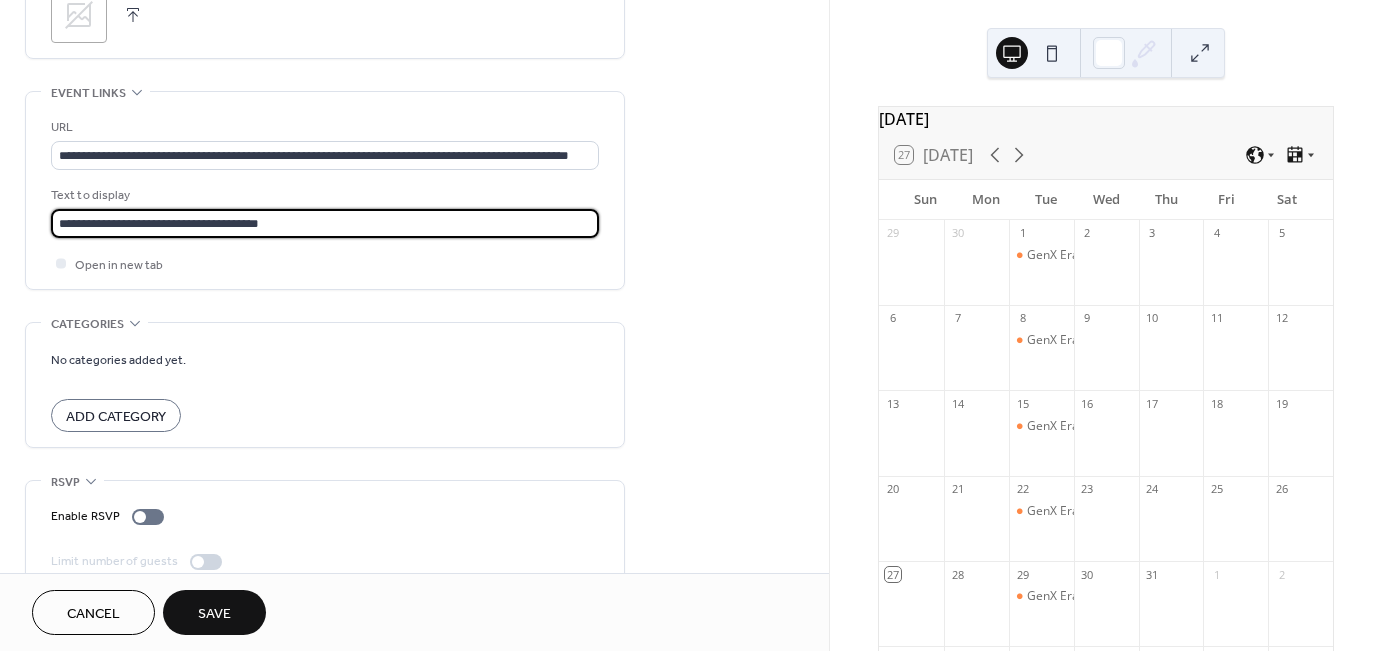 scroll, scrollTop: 1060, scrollLeft: 0, axis: vertical 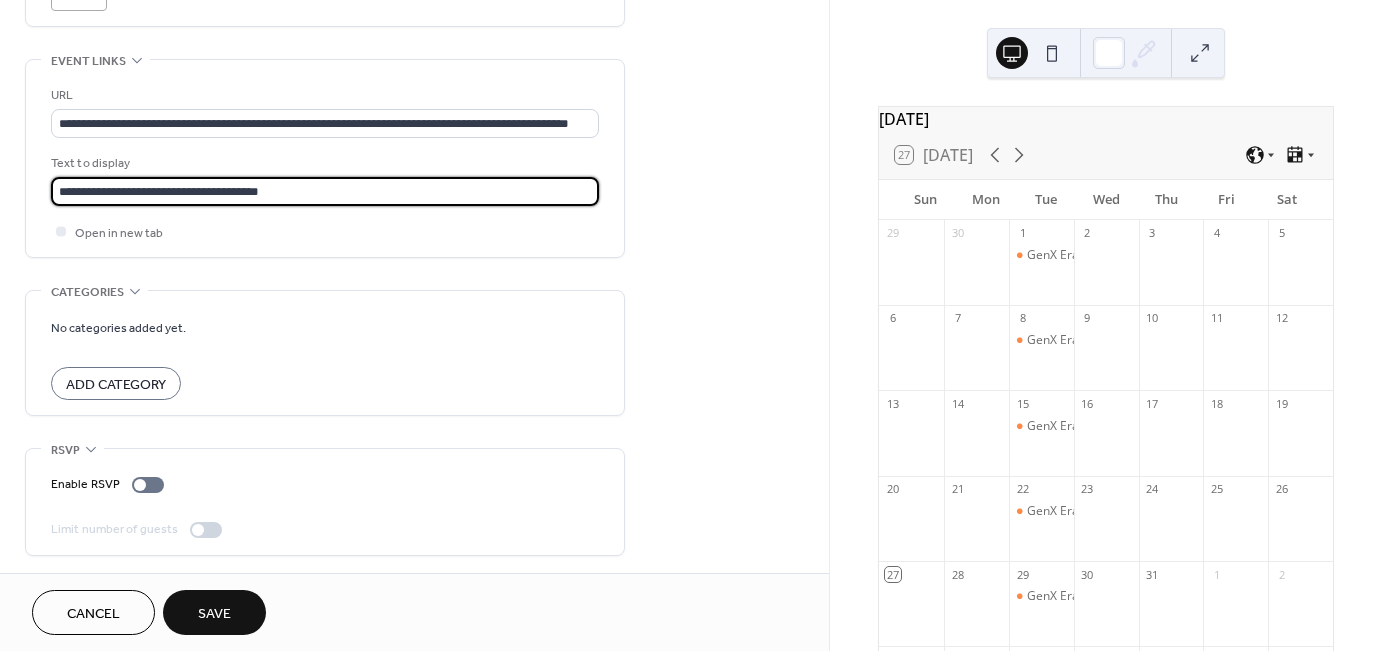type on "**********" 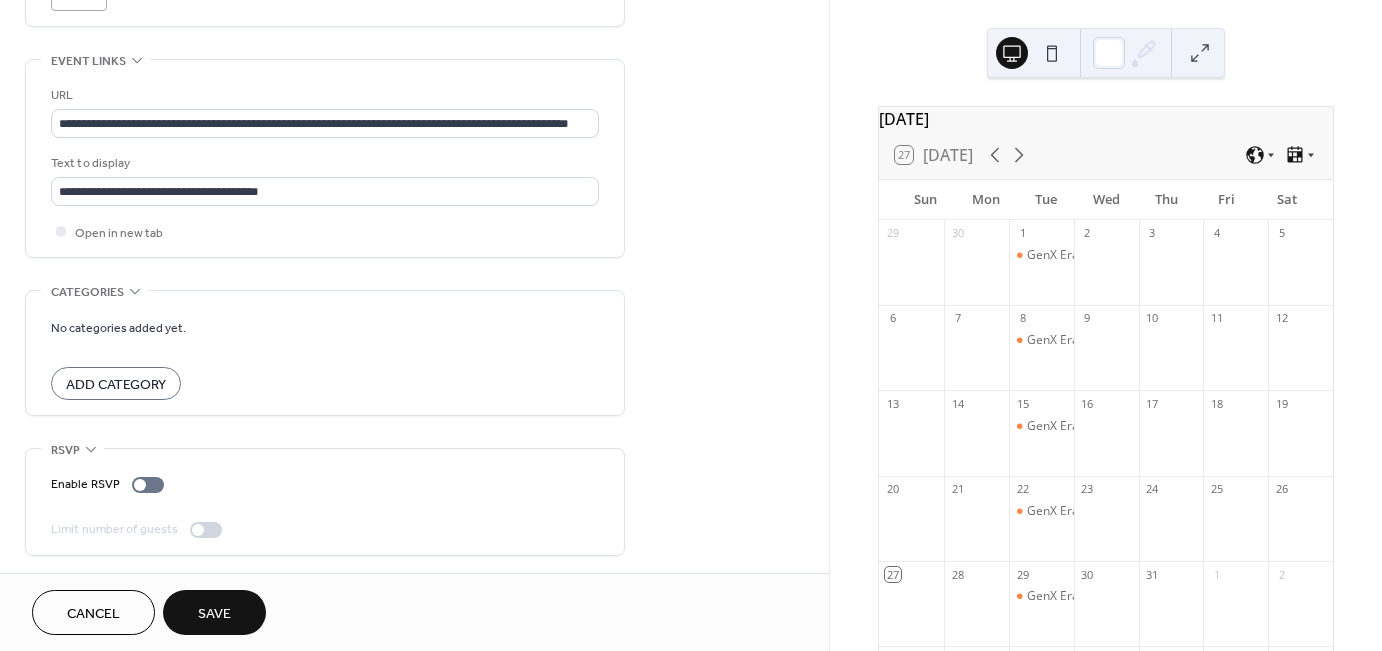 click on "Save" at bounding box center (214, 612) 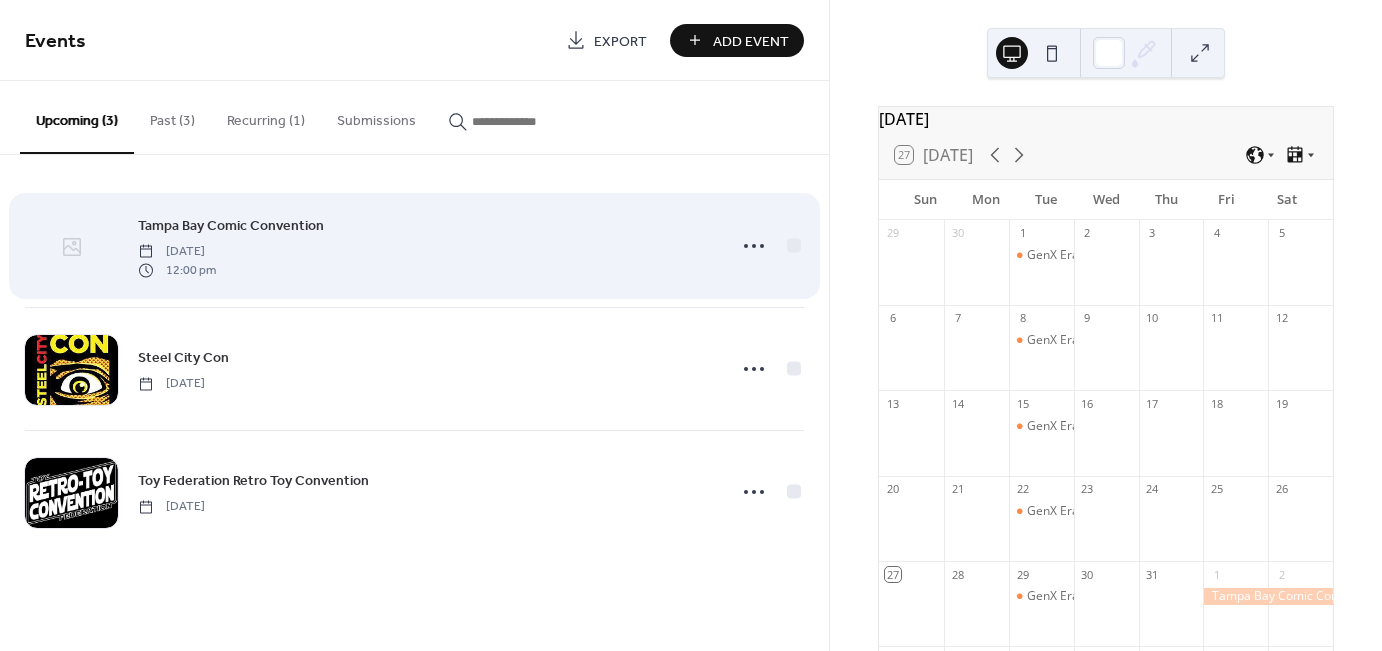 click 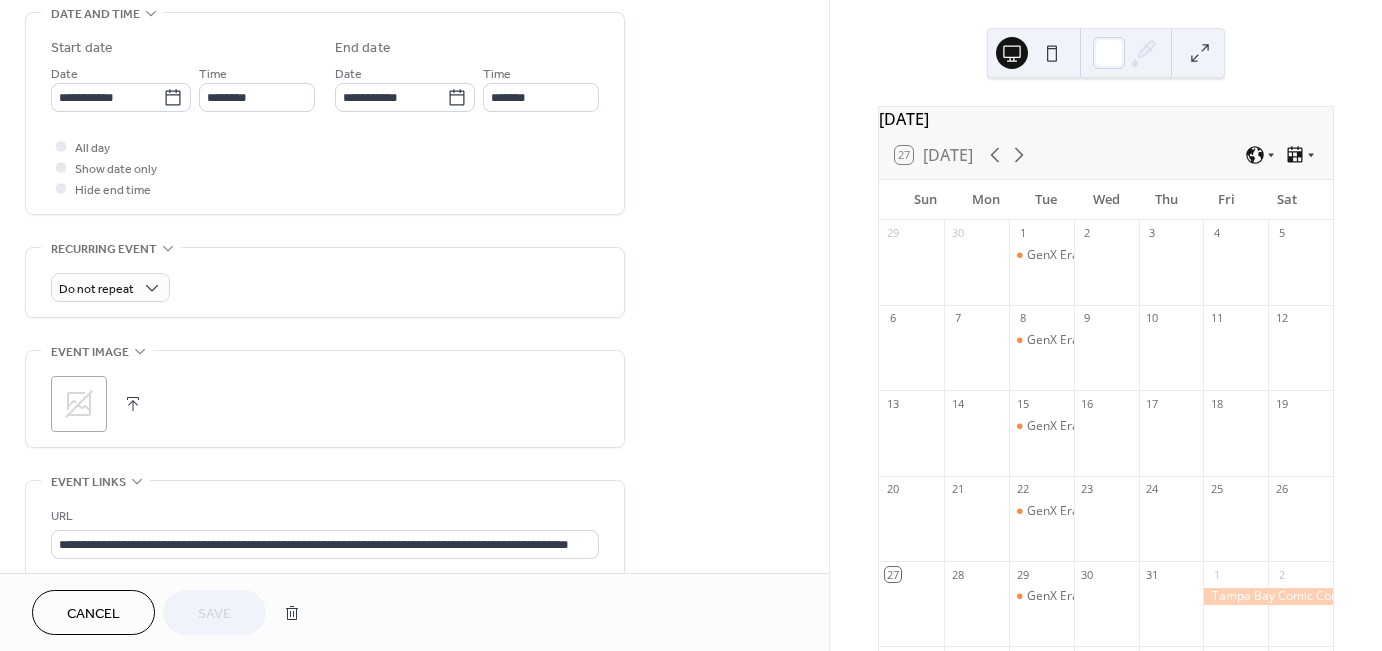 scroll, scrollTop: 648, scrollLeft: 0, axis: vertical 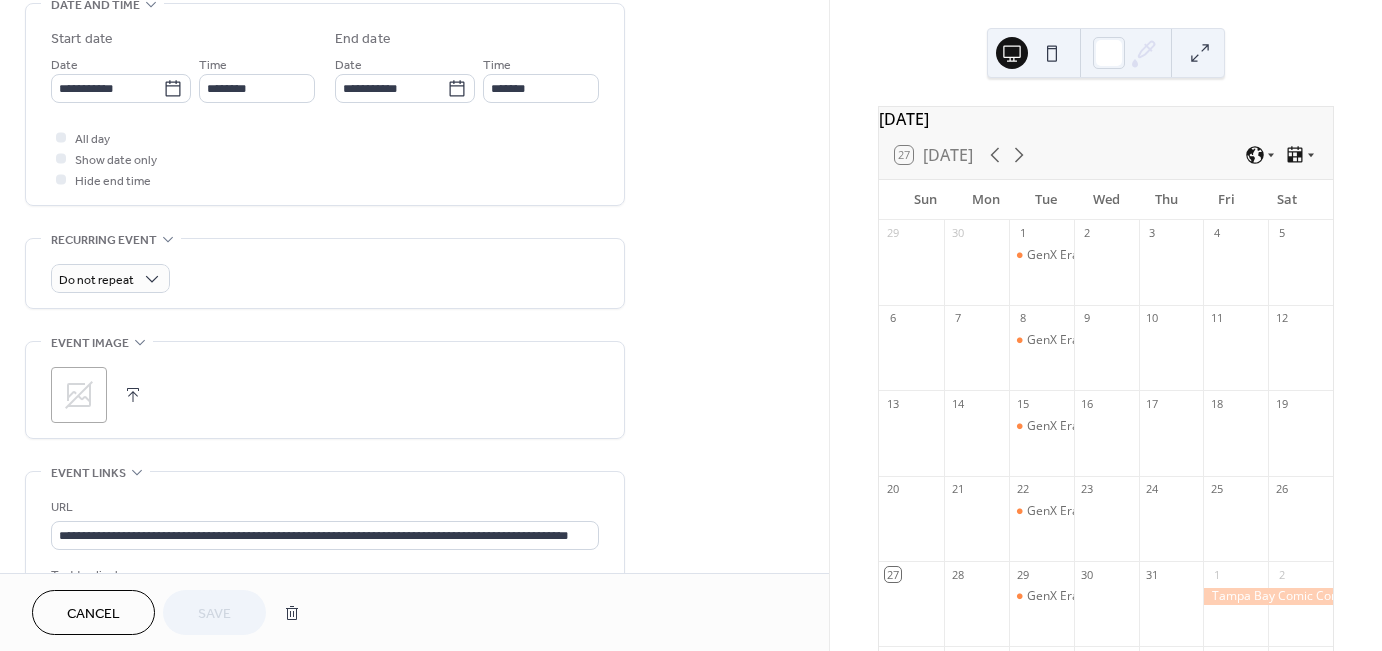 click 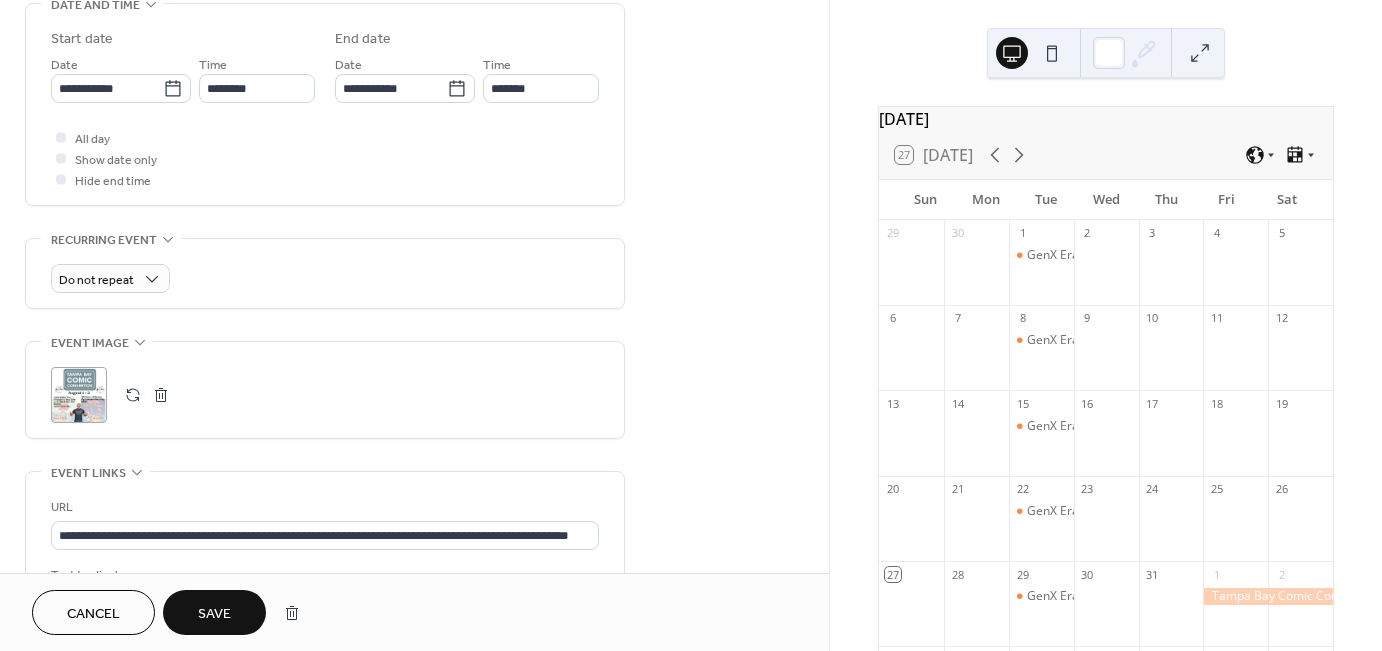 click on "Save" at bounding box center [214, 614] 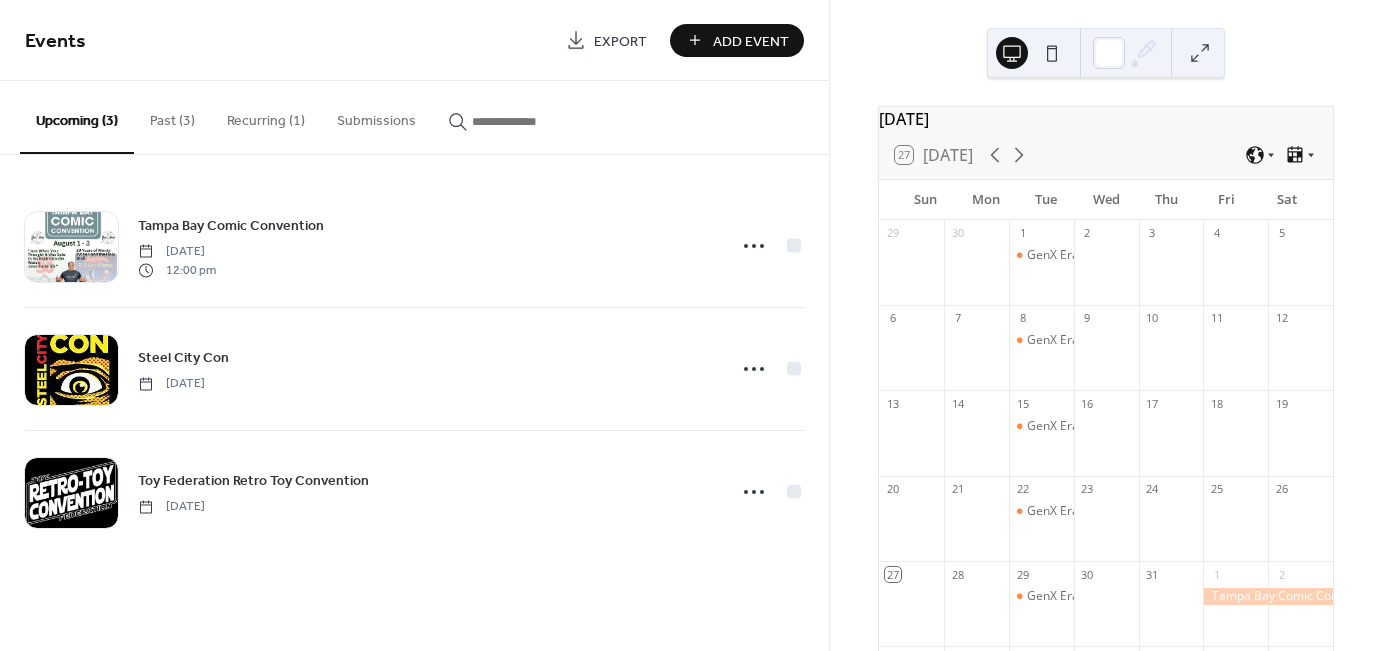 scroll, scrollTop: 0, scrollLeft: 0, axis: both 